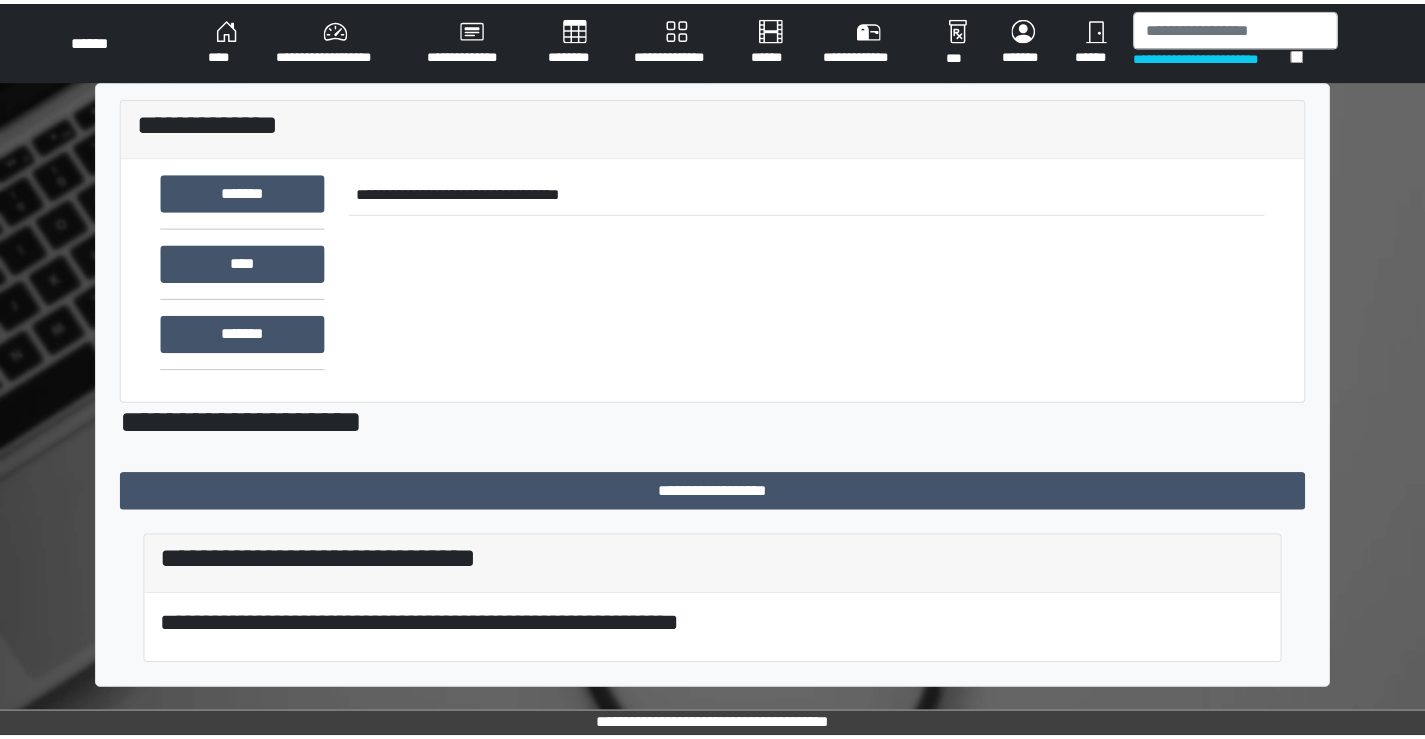 scroll, scrollTop: 0, scrollLeft: 0, axis: both 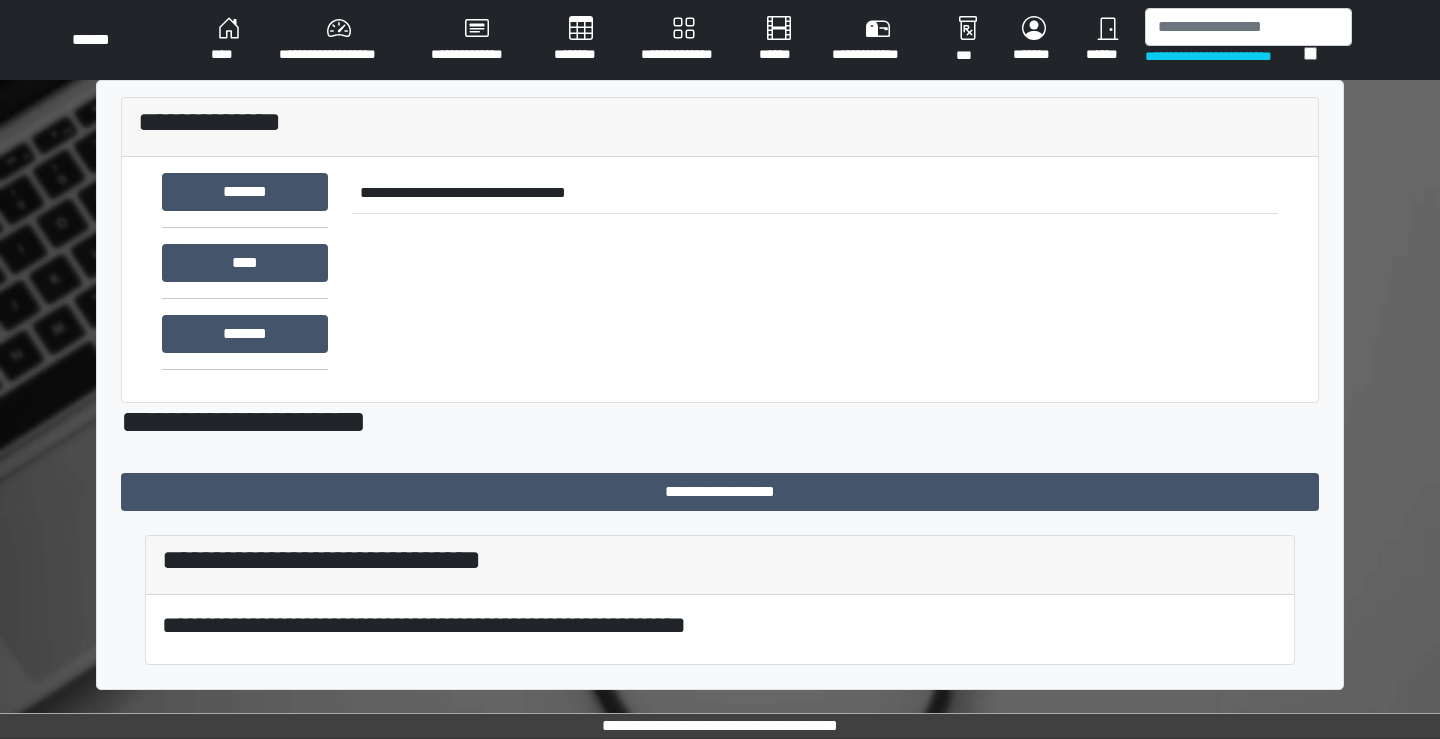 click on "****" at bounding box center [229, 40] 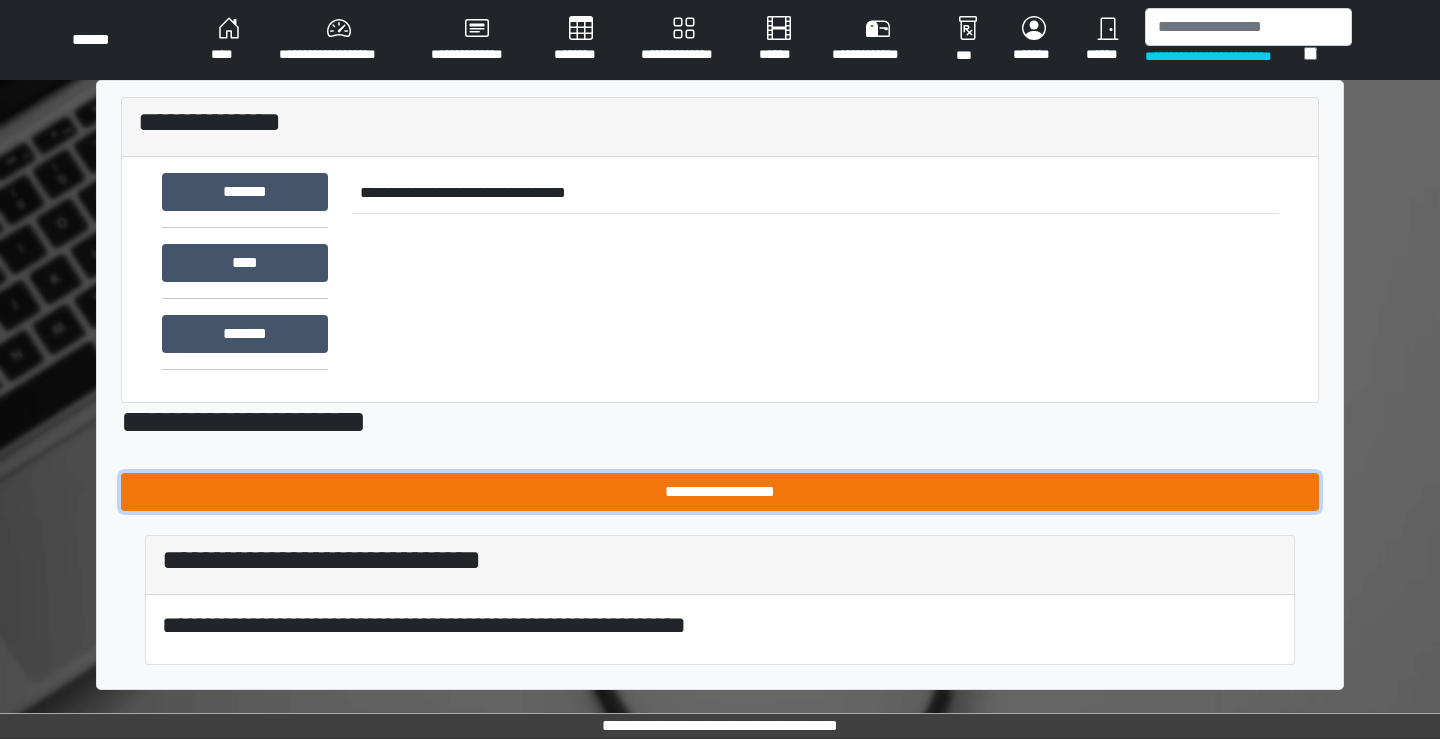 click on "**********" at bounding box center [720, 492] 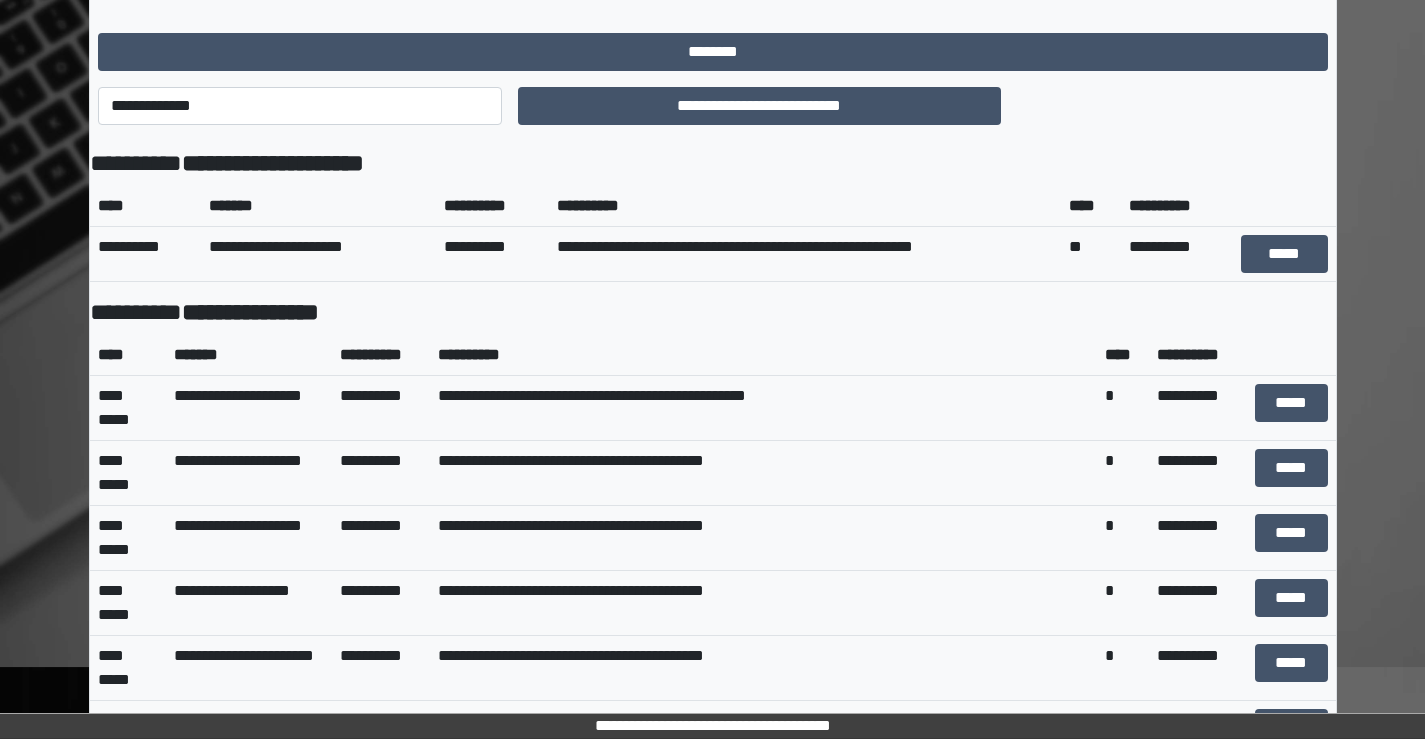 scroll, scrollTop: 0, scrollLeft: 0, axis: both 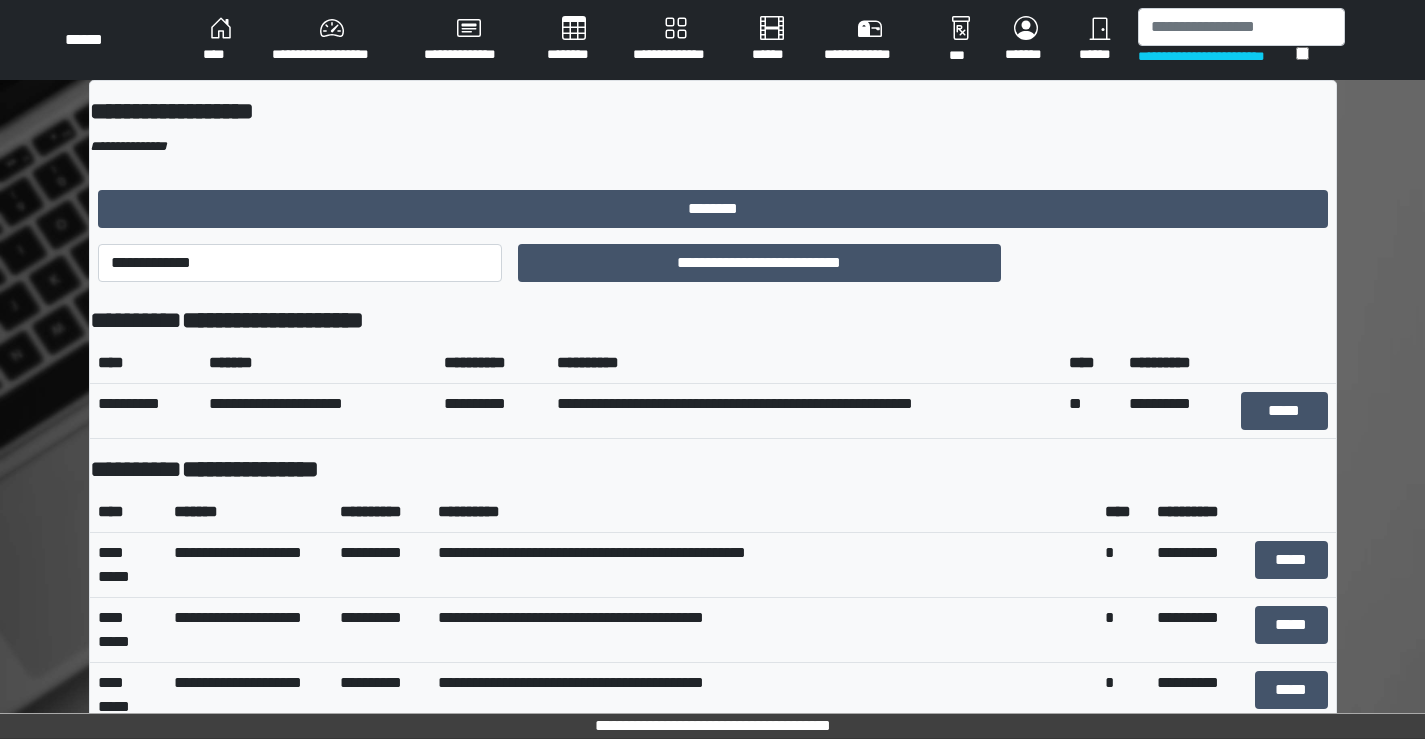 click on "****" at bounding box center (221, 40) 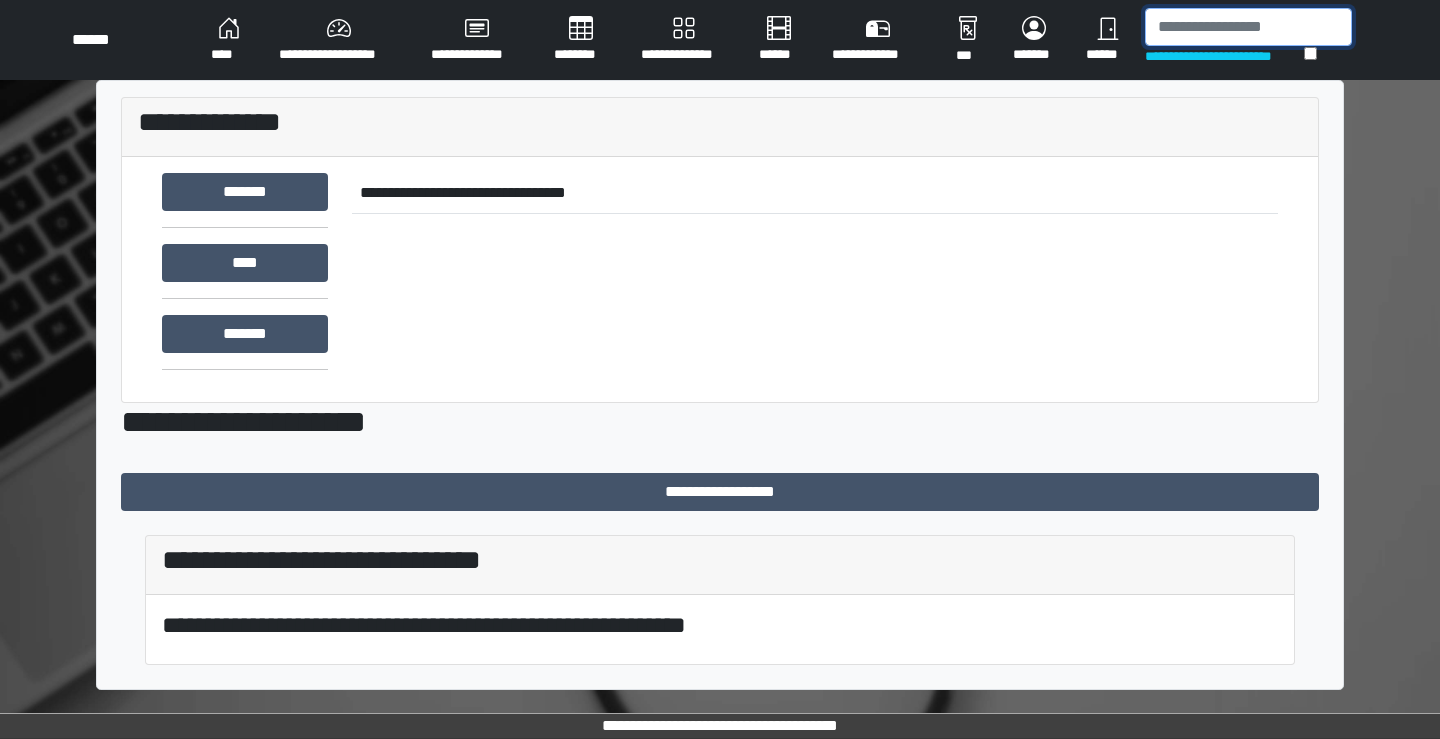 click at bounding box center (1248, 27) 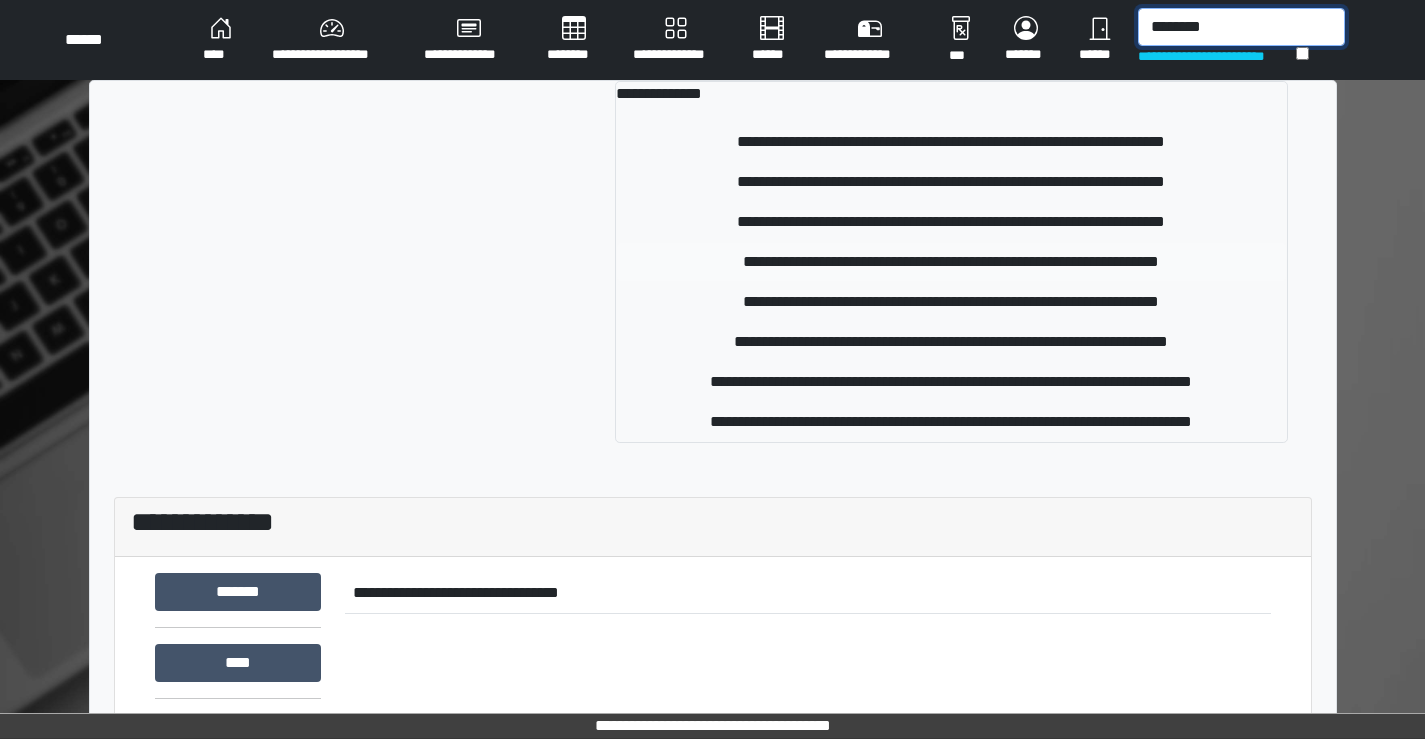type on "********" 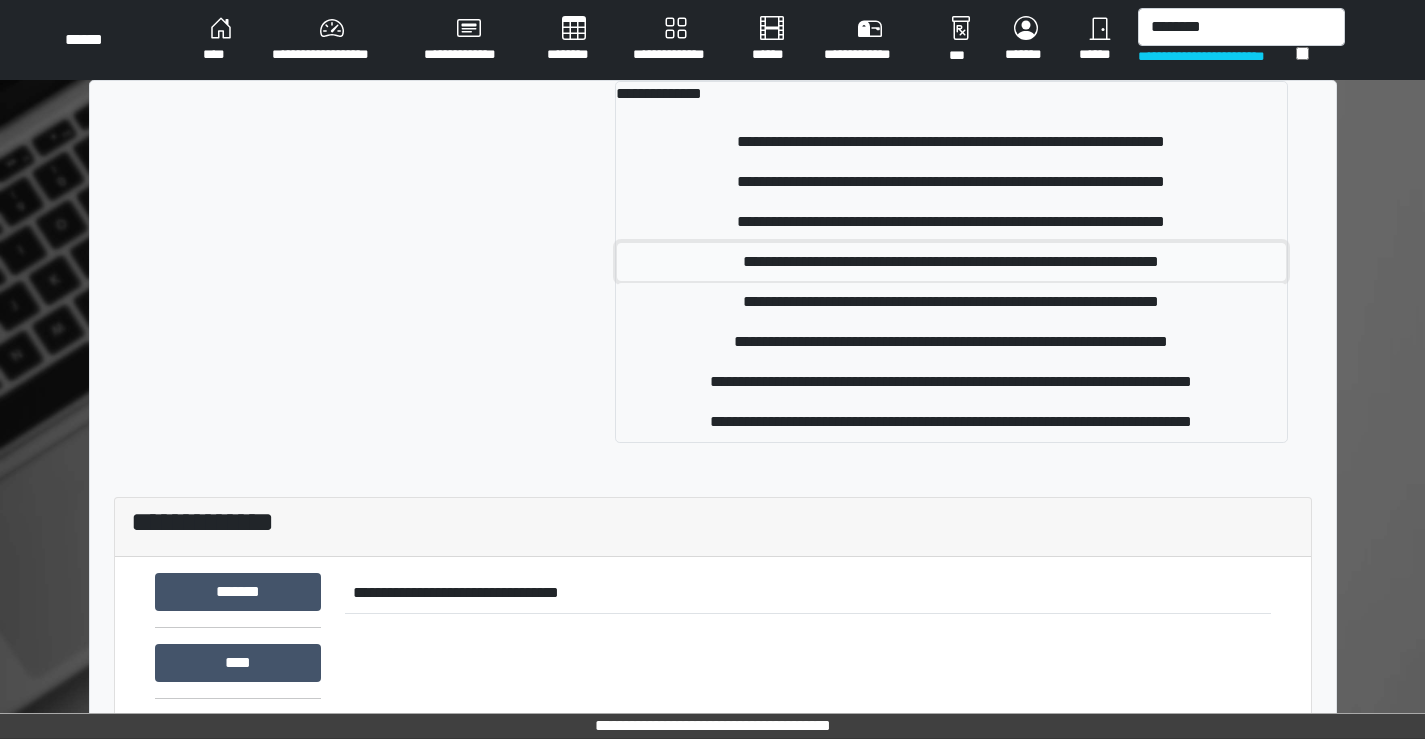 click on "**********" at bounding box center (951, 262) 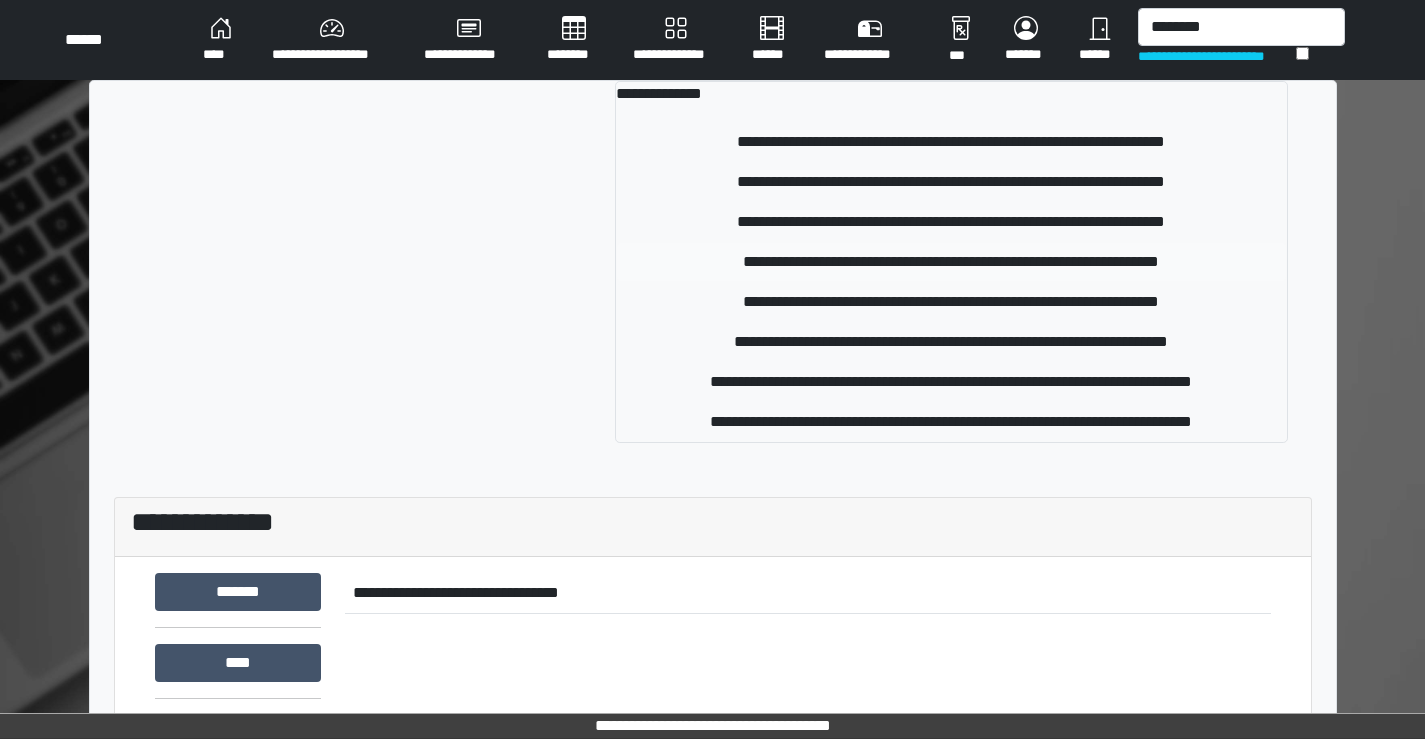 type 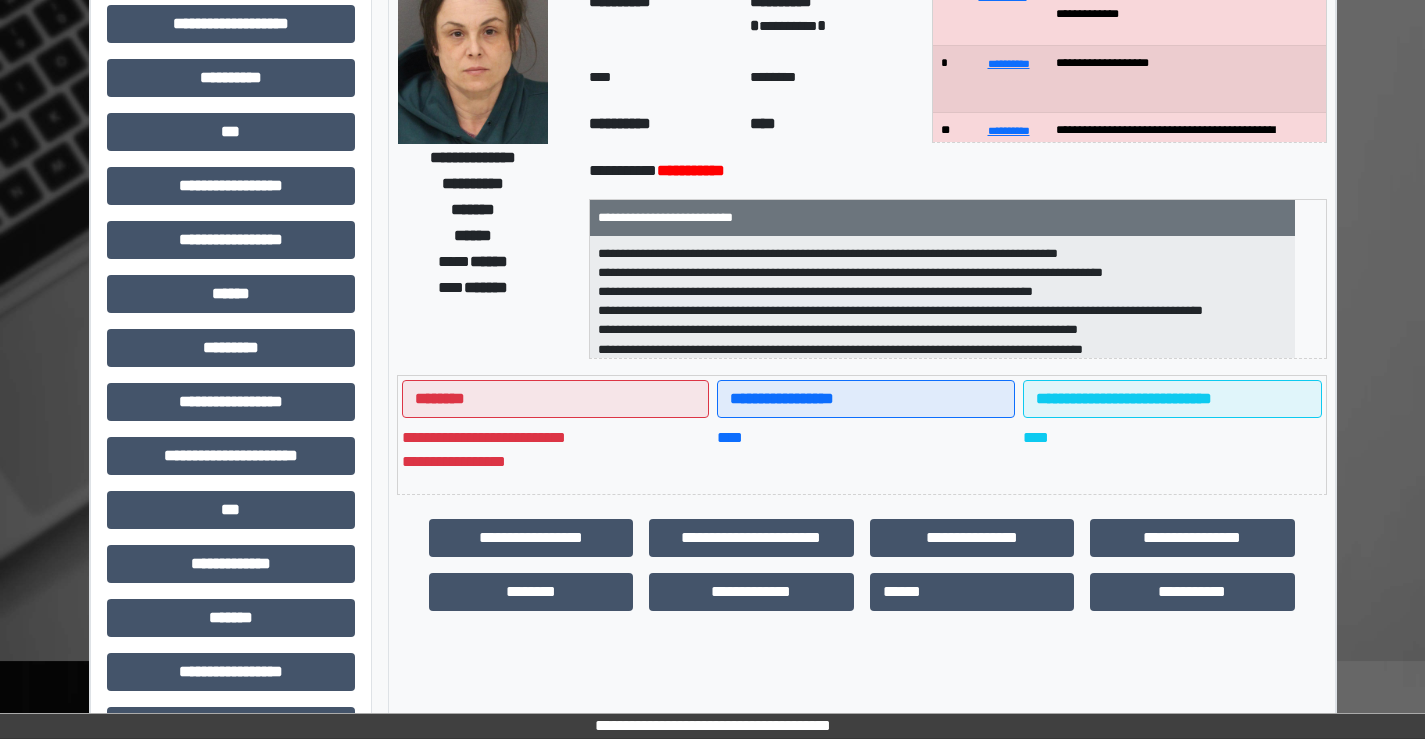 scroll, scrollTop: 200, scrollLeft: 0, axis: vertical 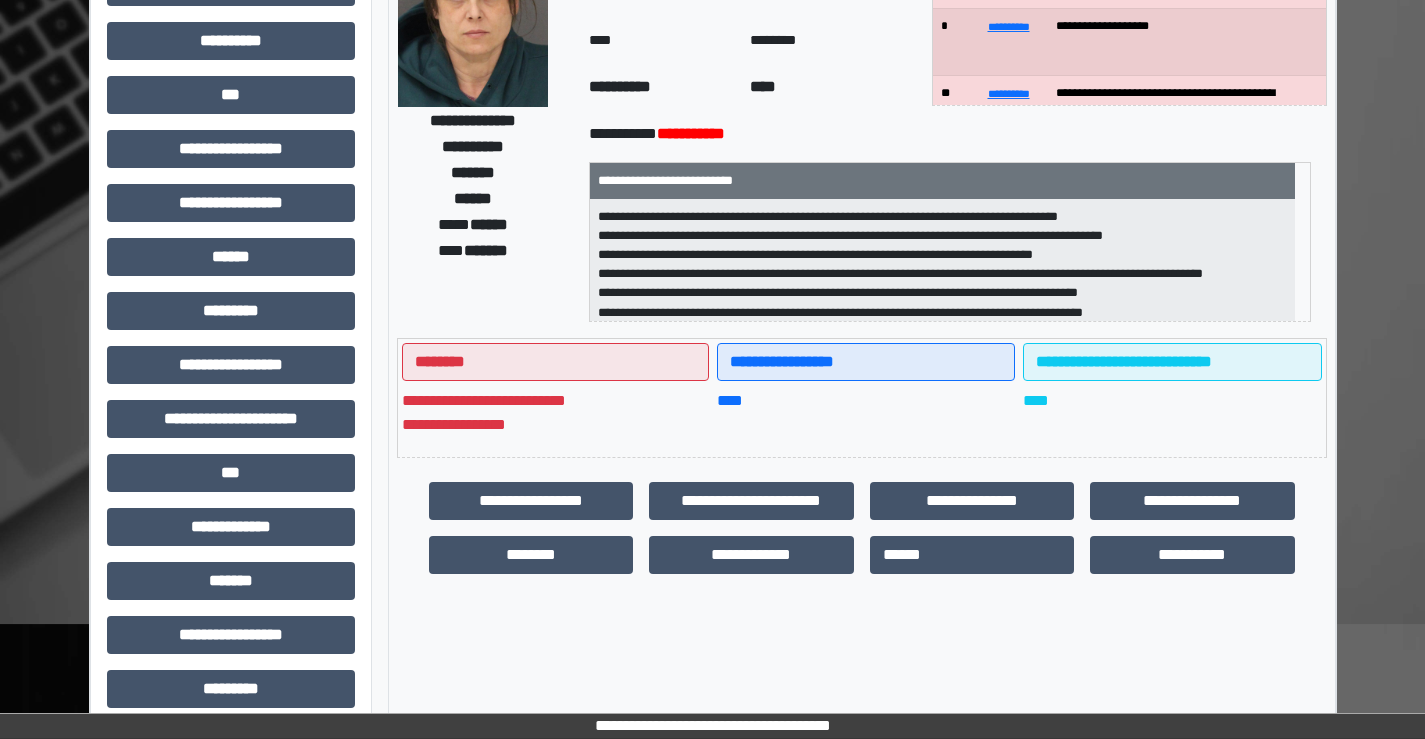 click on "**********" at bounding box center [231, 427] 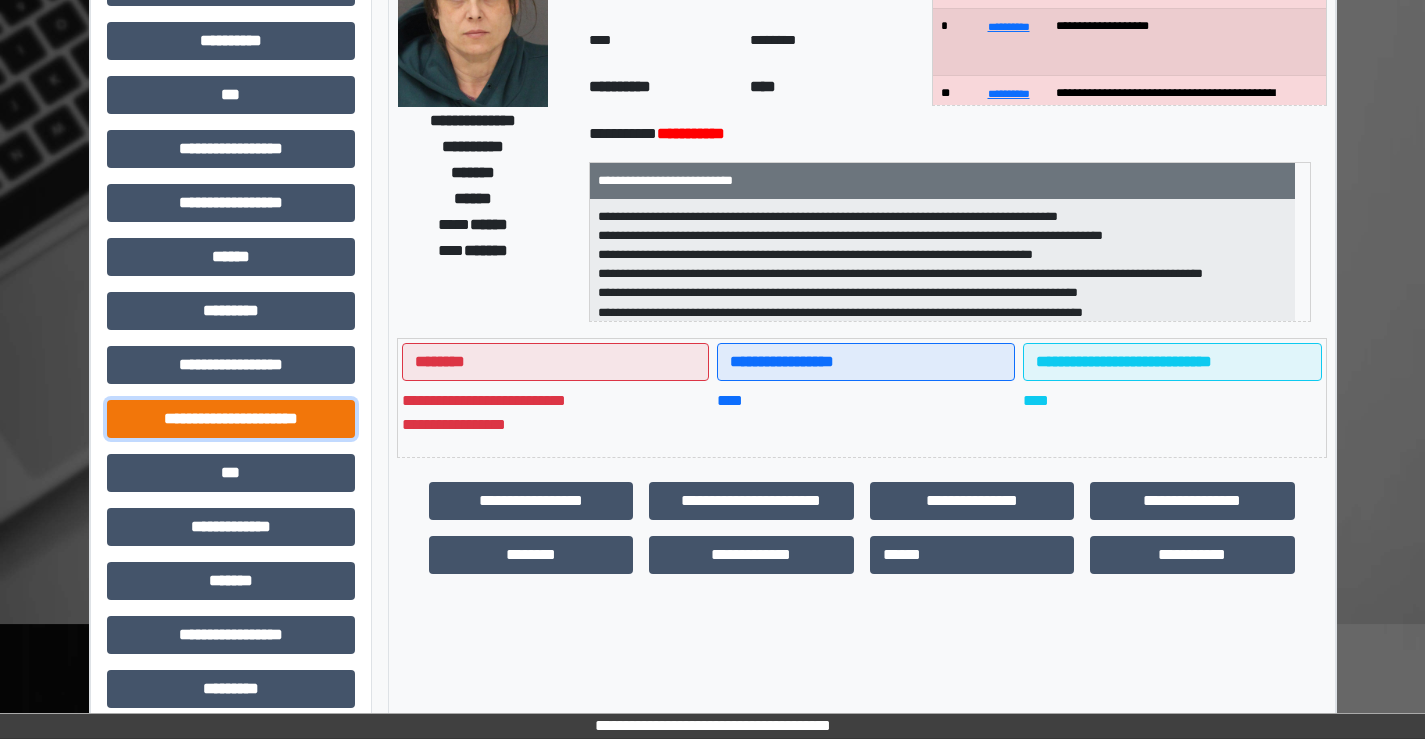 click on "**********" at bounding box center (231, 419) 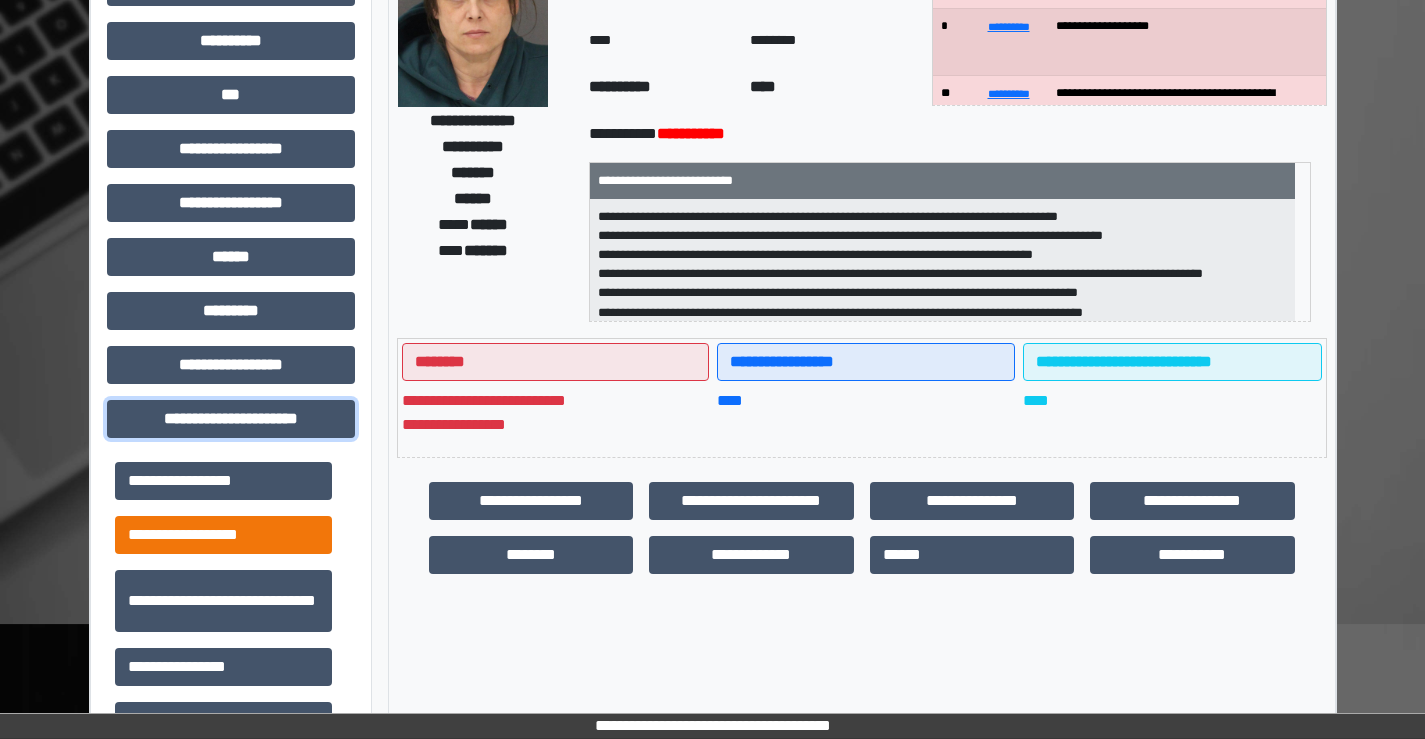 scroll, scrollTop: 46, scrollLeft: 0, axis: vertical 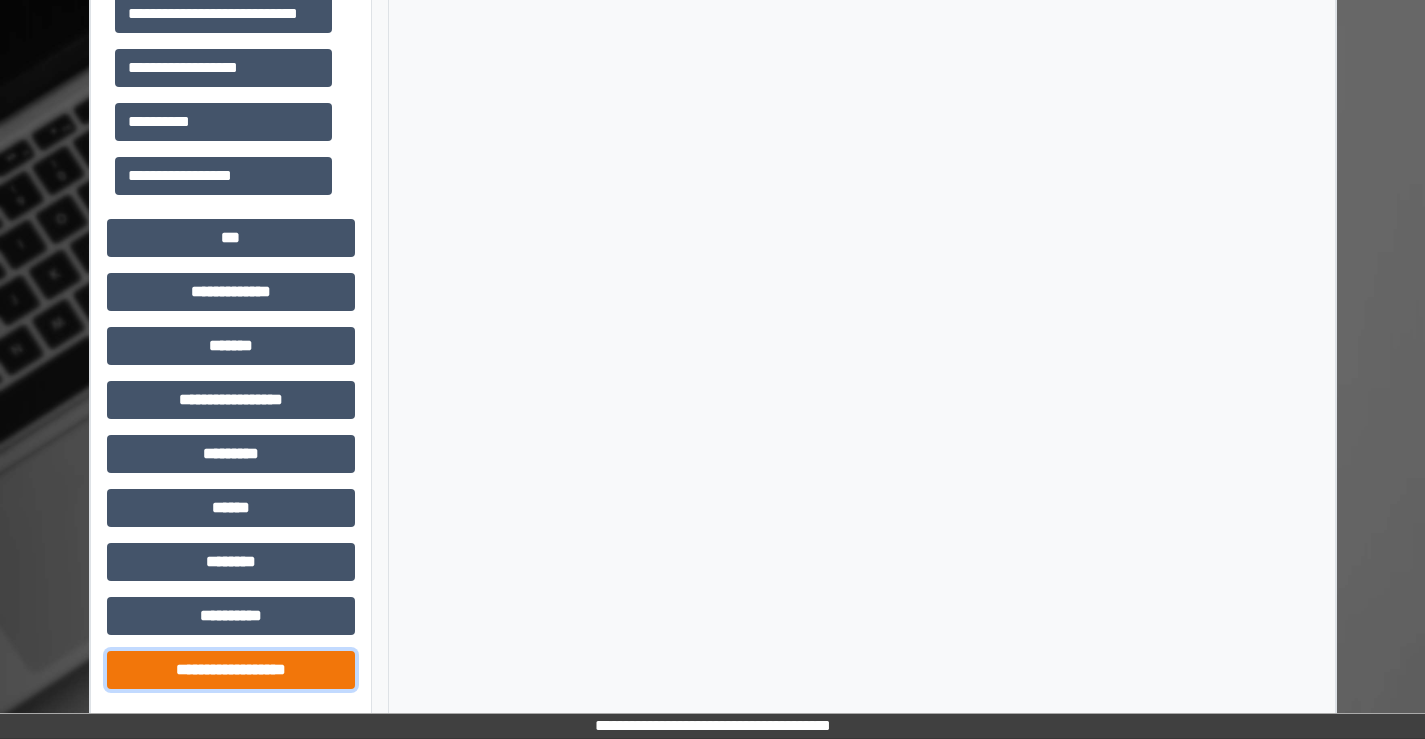 click on "**********" at bounding box center [231, 670] 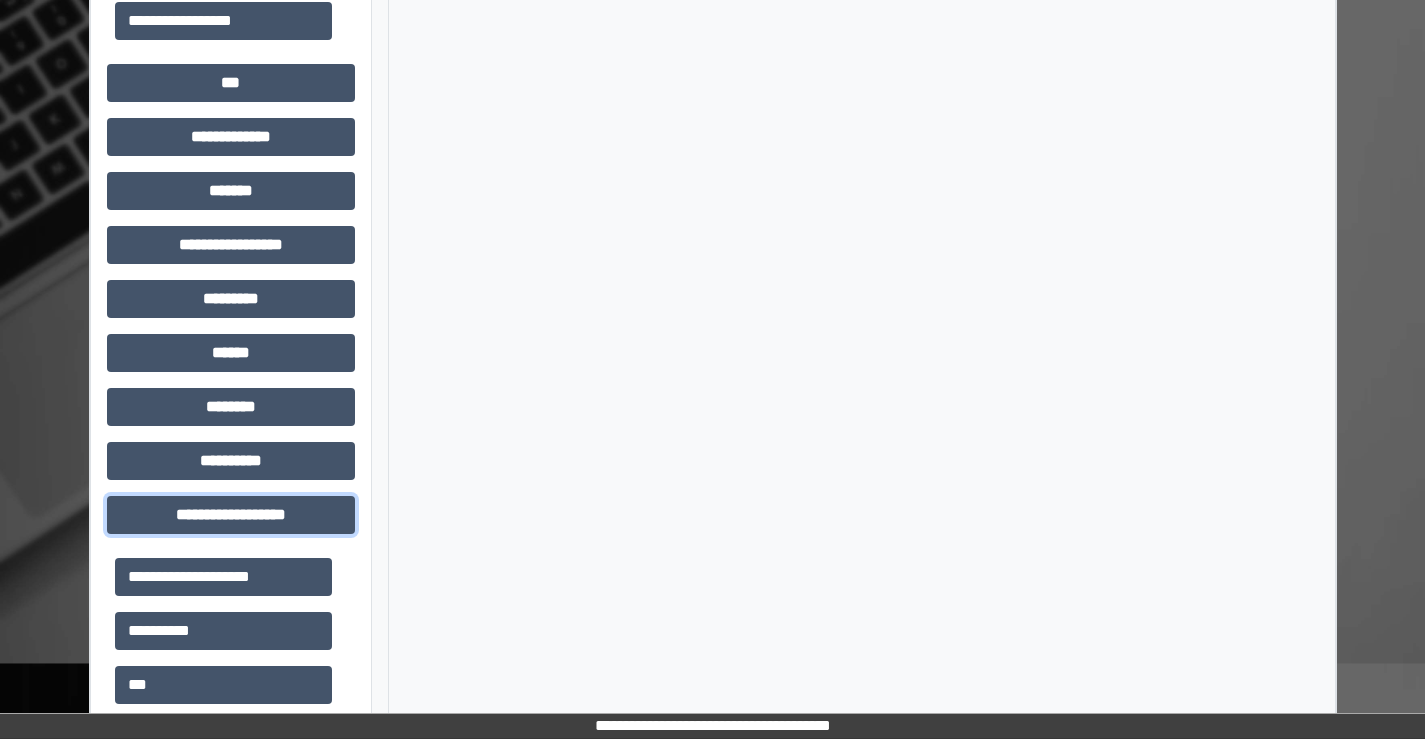 scroll, scrollTop: 1115, scrollLeft: 0, axis: vertical 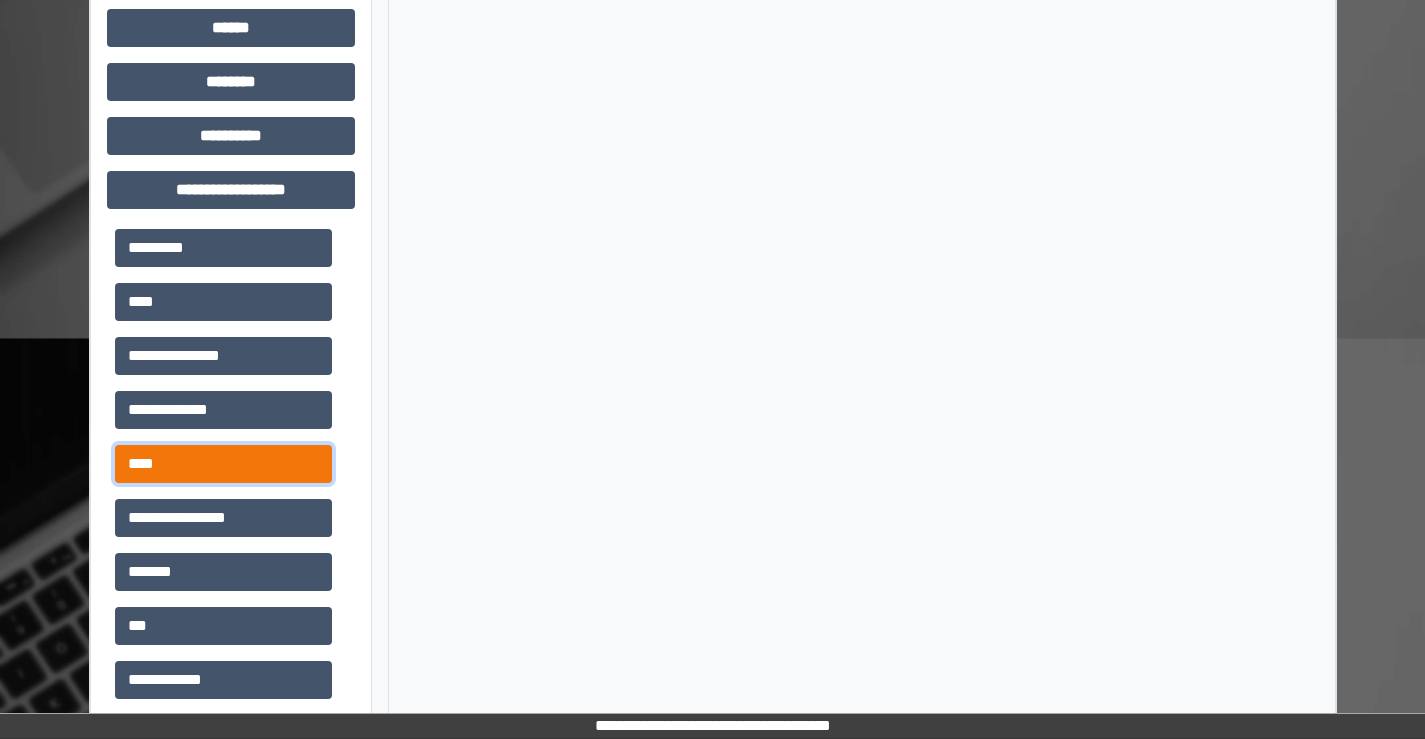 click on "****" at bounding box center (223, 464) 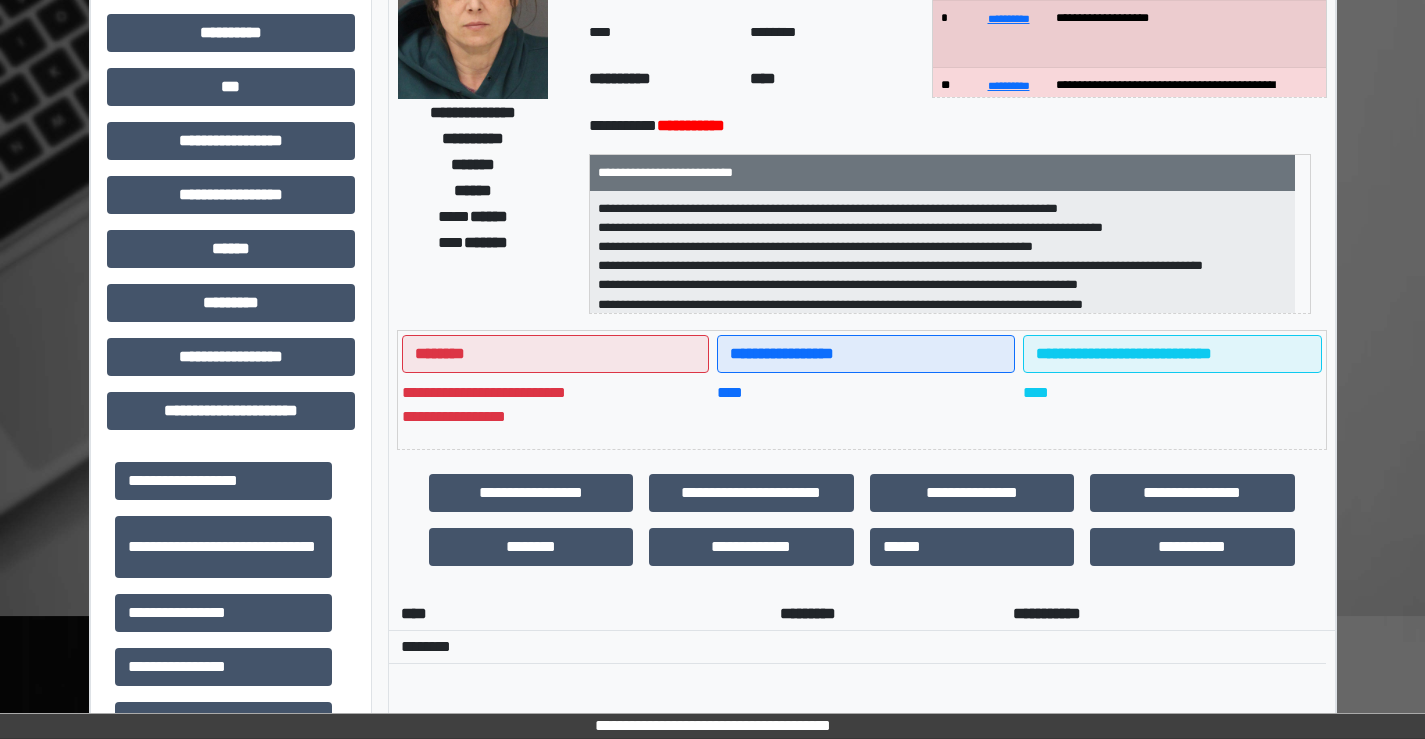 scroll, scrollTop: 195, scrollLeft: 0, axis: vertical 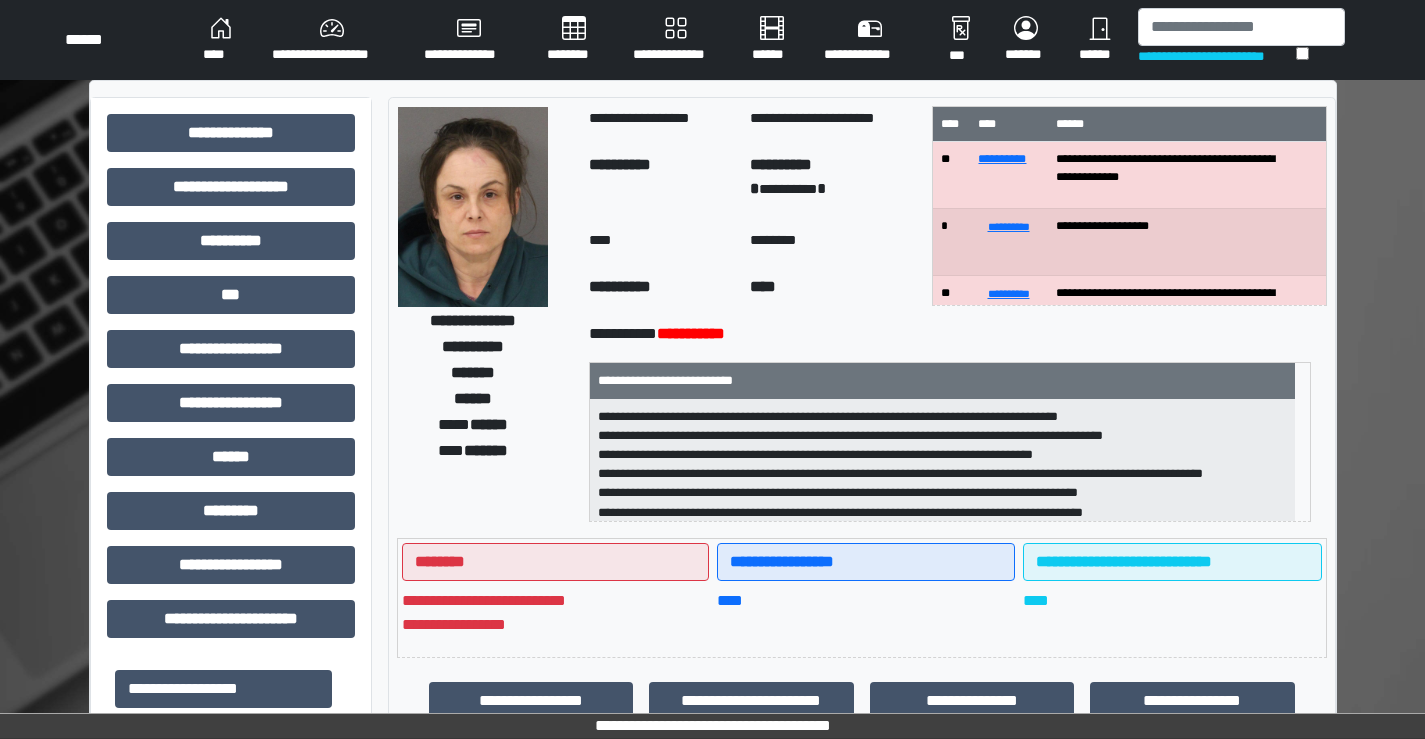 click on "**********" at bounding box center [942, 461] 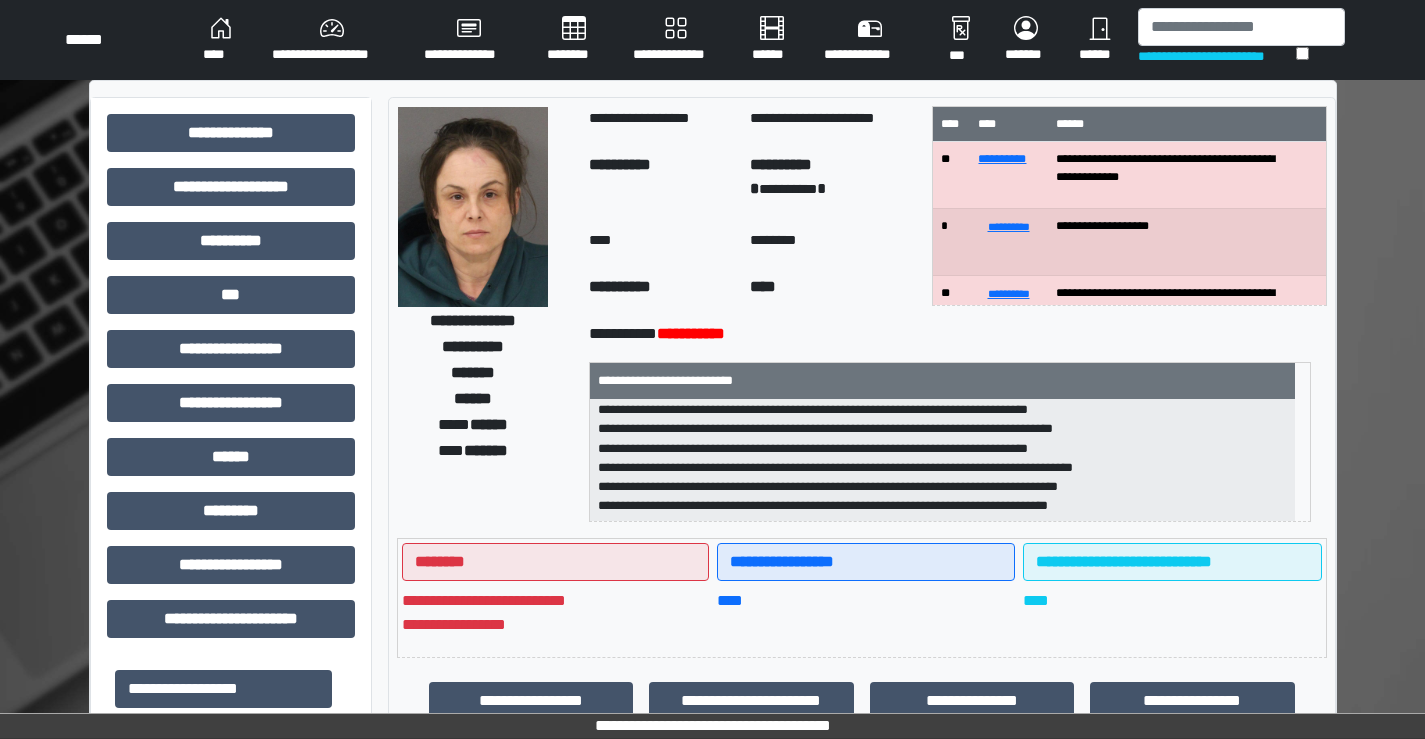 scroll, scrollTop: 332, scrollLeft: 0, axis: vertical 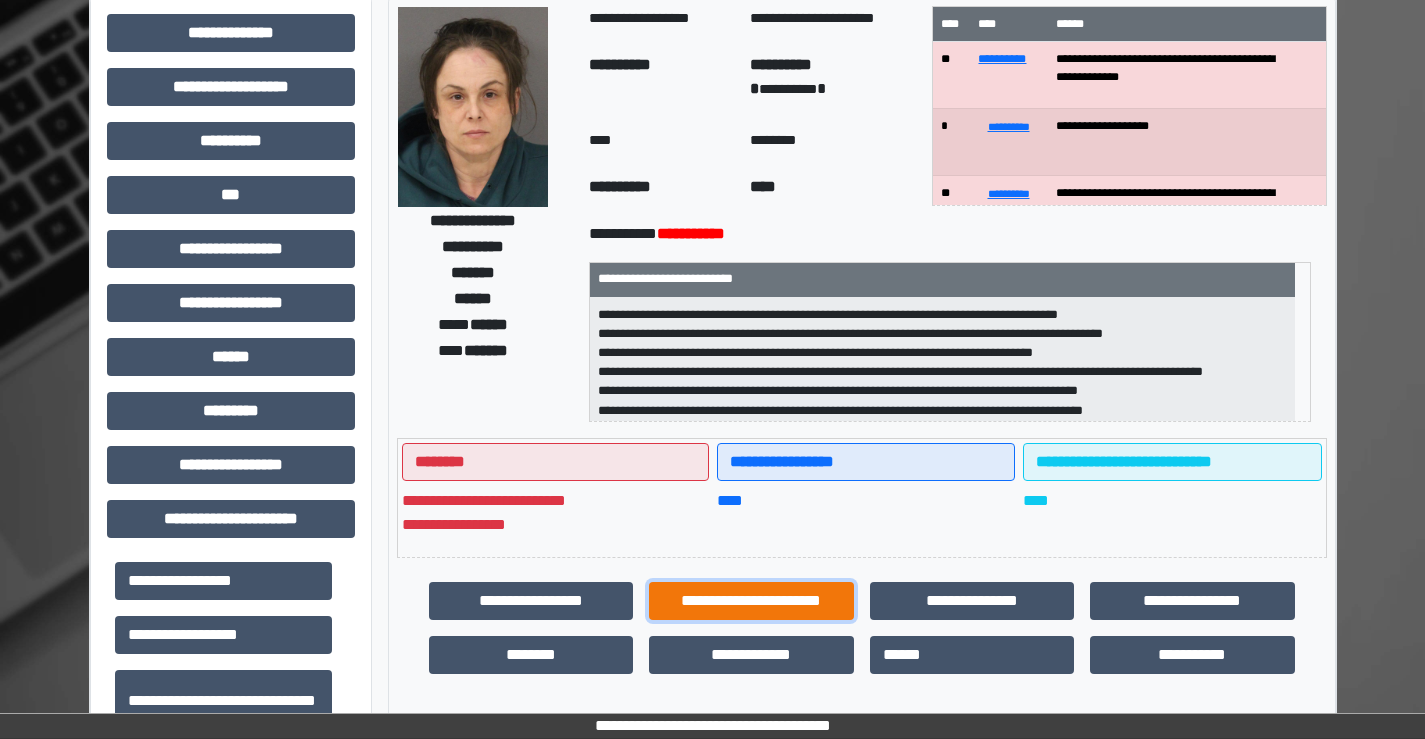 click on "**********" at bounding box center (751, 601) 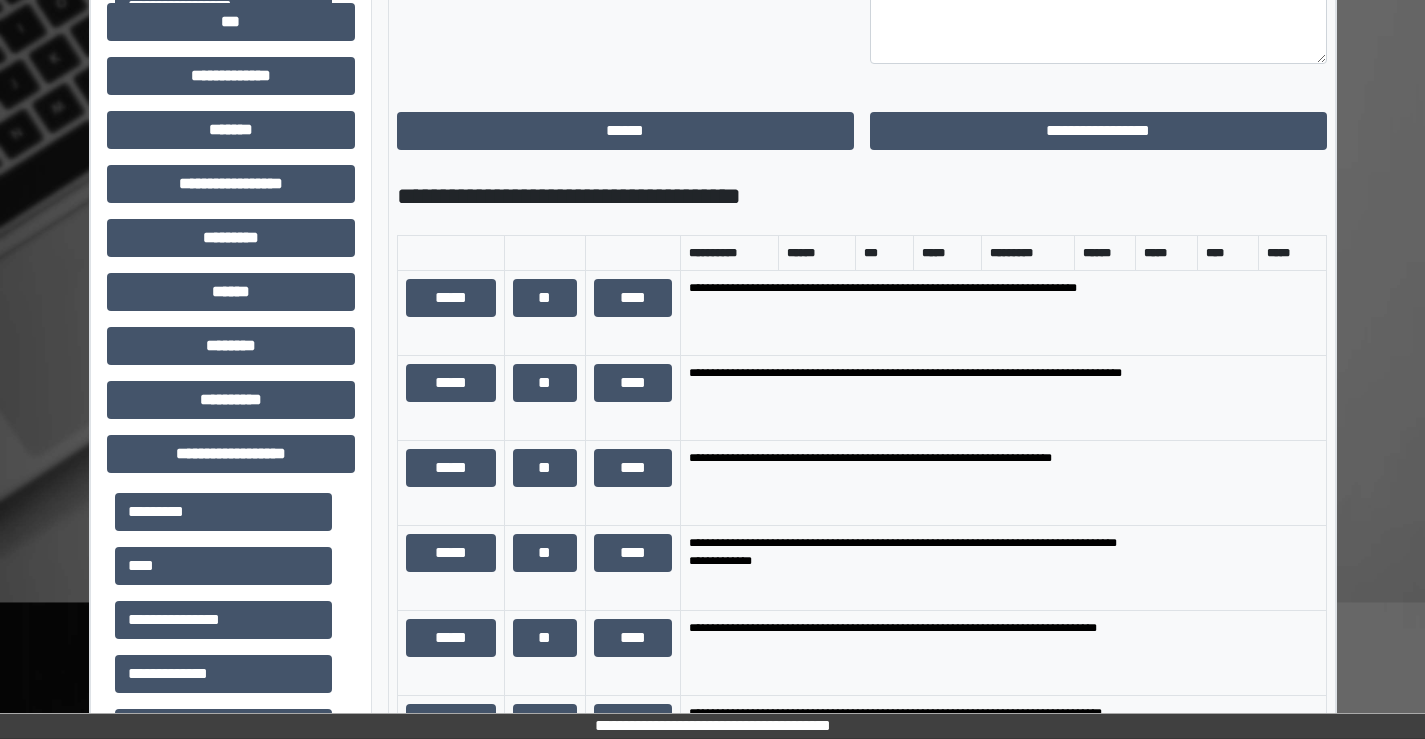 scroll, scrollTop: 1100, scrollLeft: 0, axis: vertical 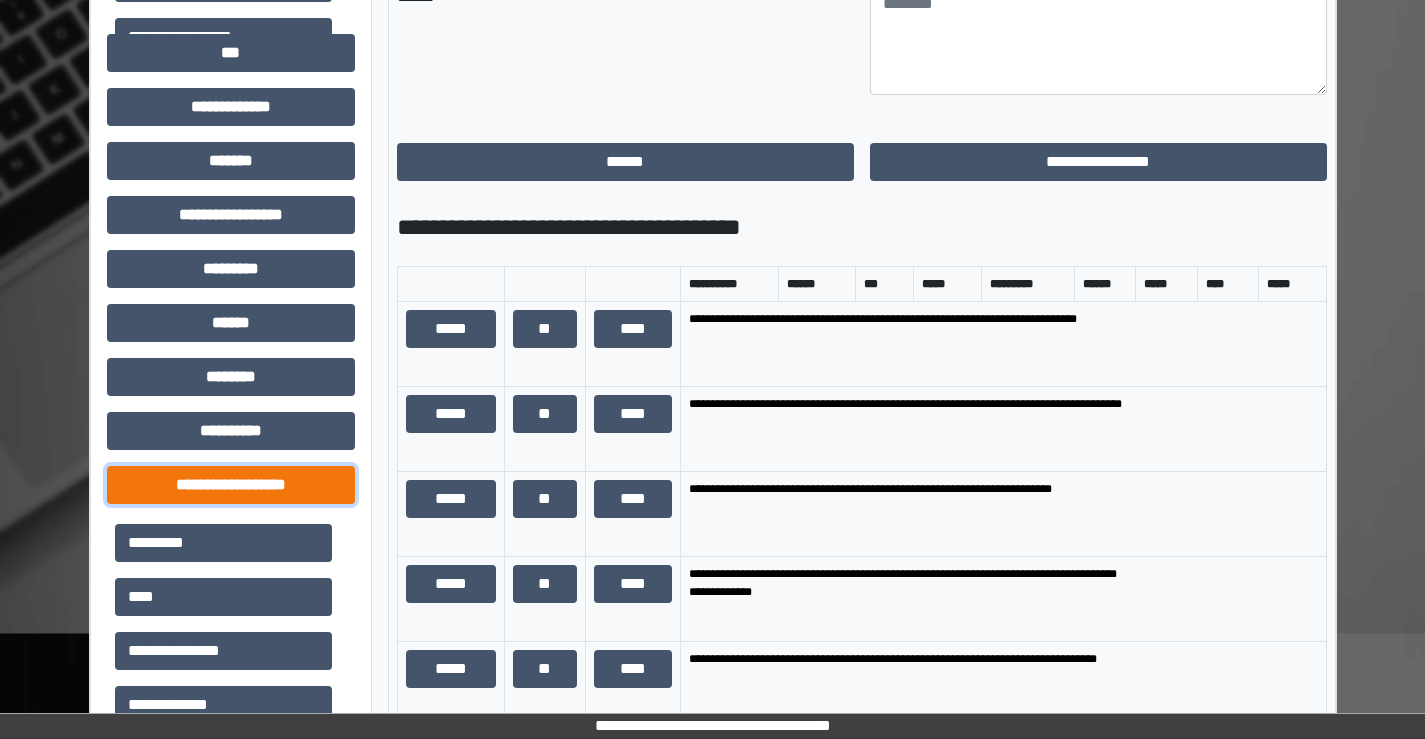 click on "**********" at bounding box center [231, 485] 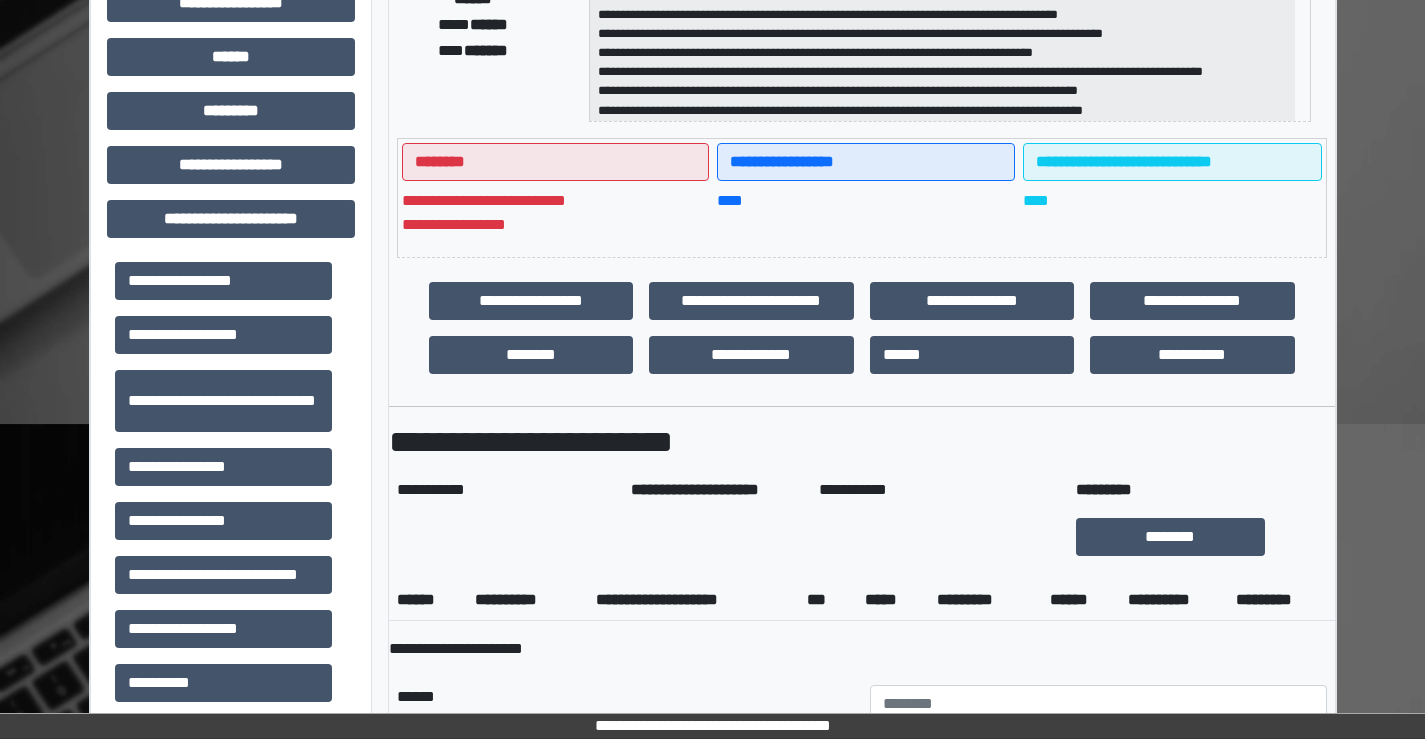 scroll, scrollTop: 0, scrollLeft: 0, axis: both 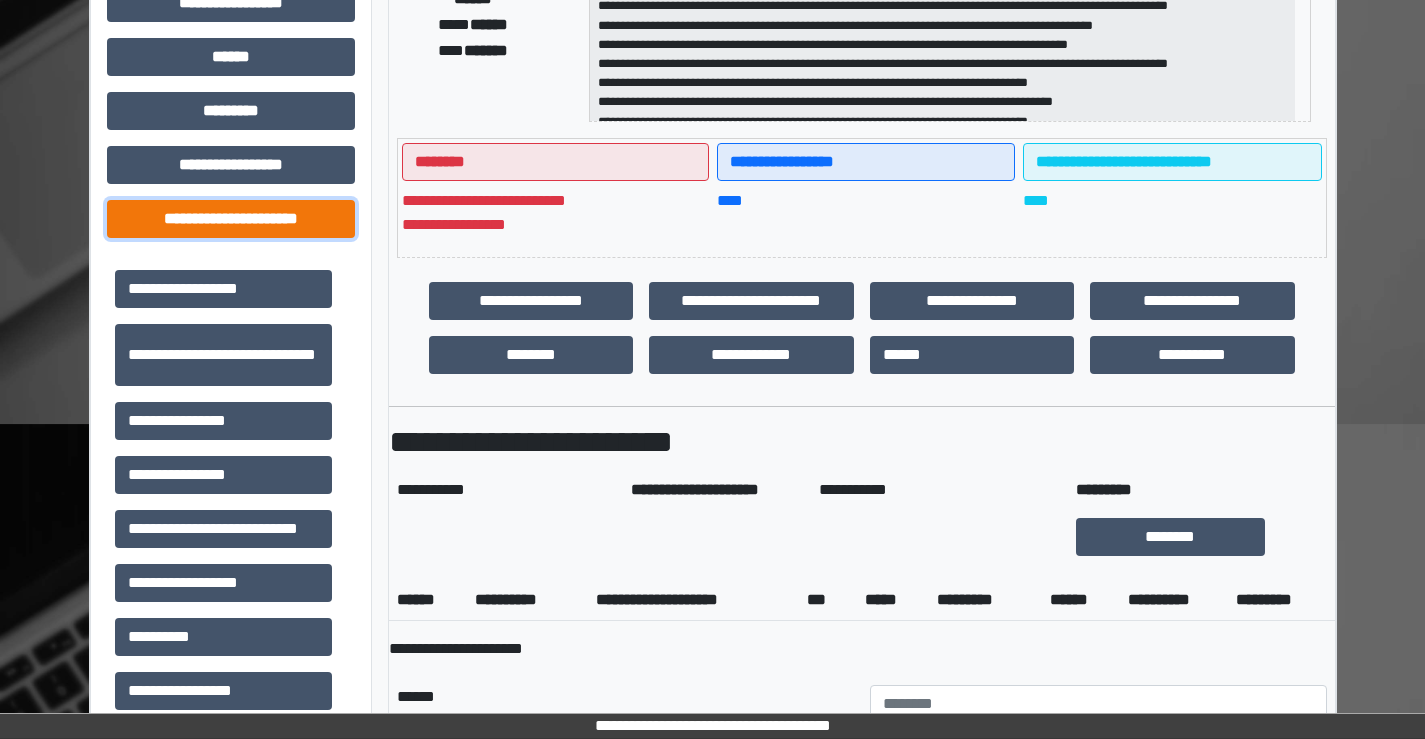 click on "**********" at bounding box center (231, 219) 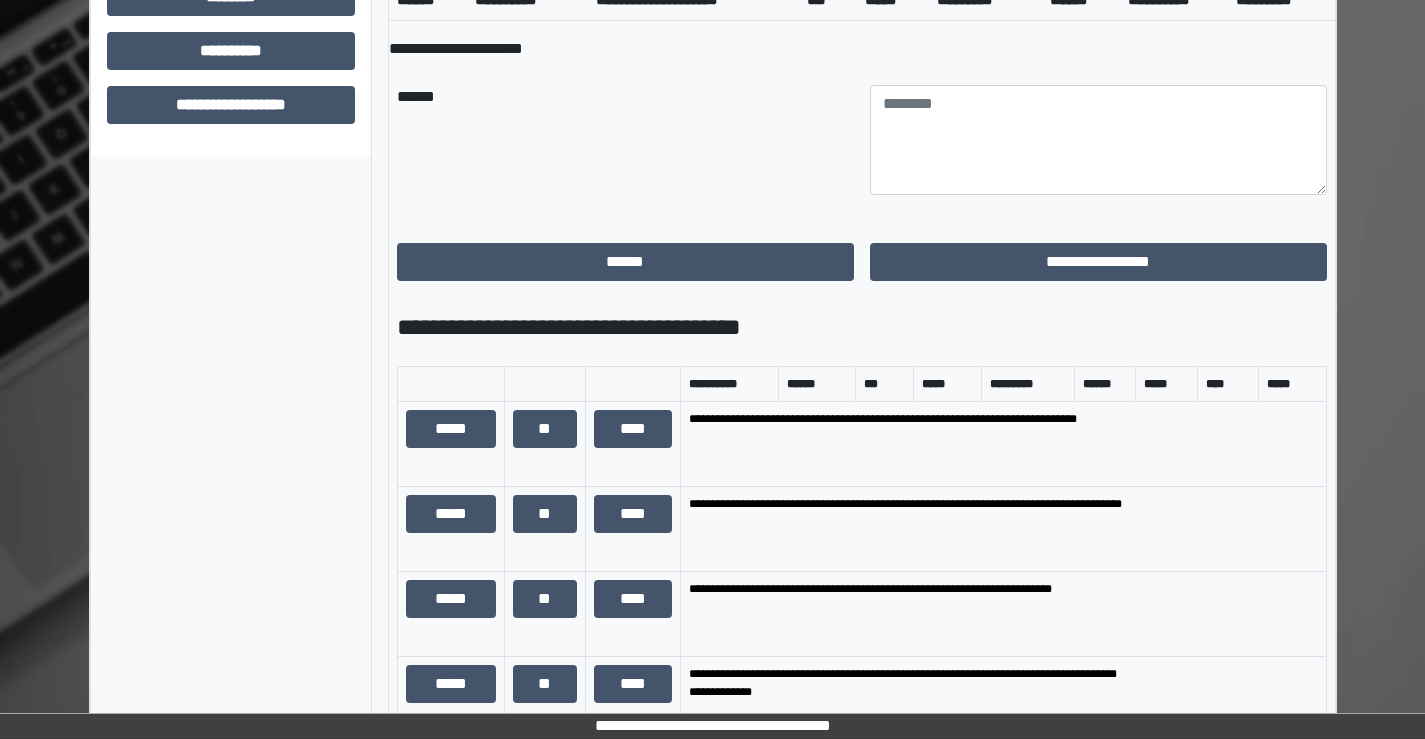 scroll, scrollTop: 900, scrollLeft: 0, axis: vertical 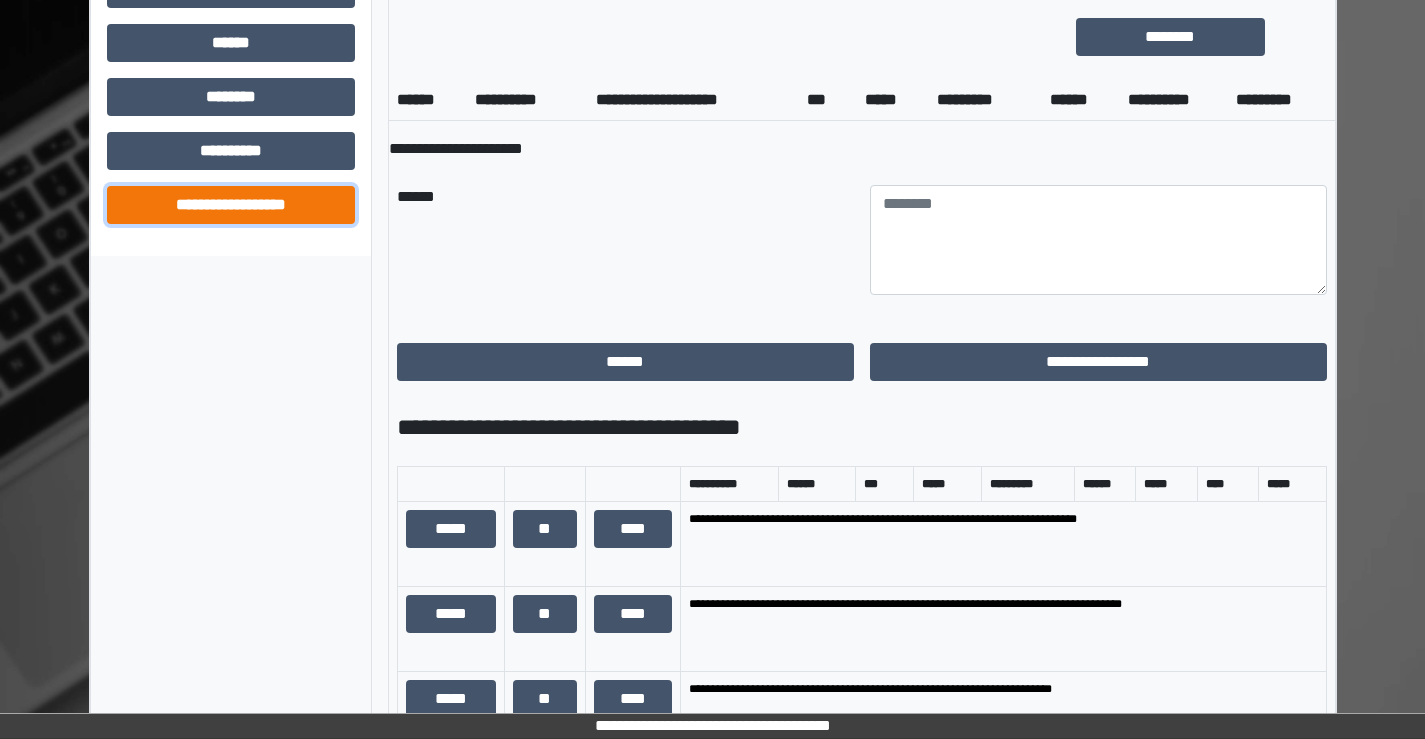 click on "**********" at bounding box center (231, 205) 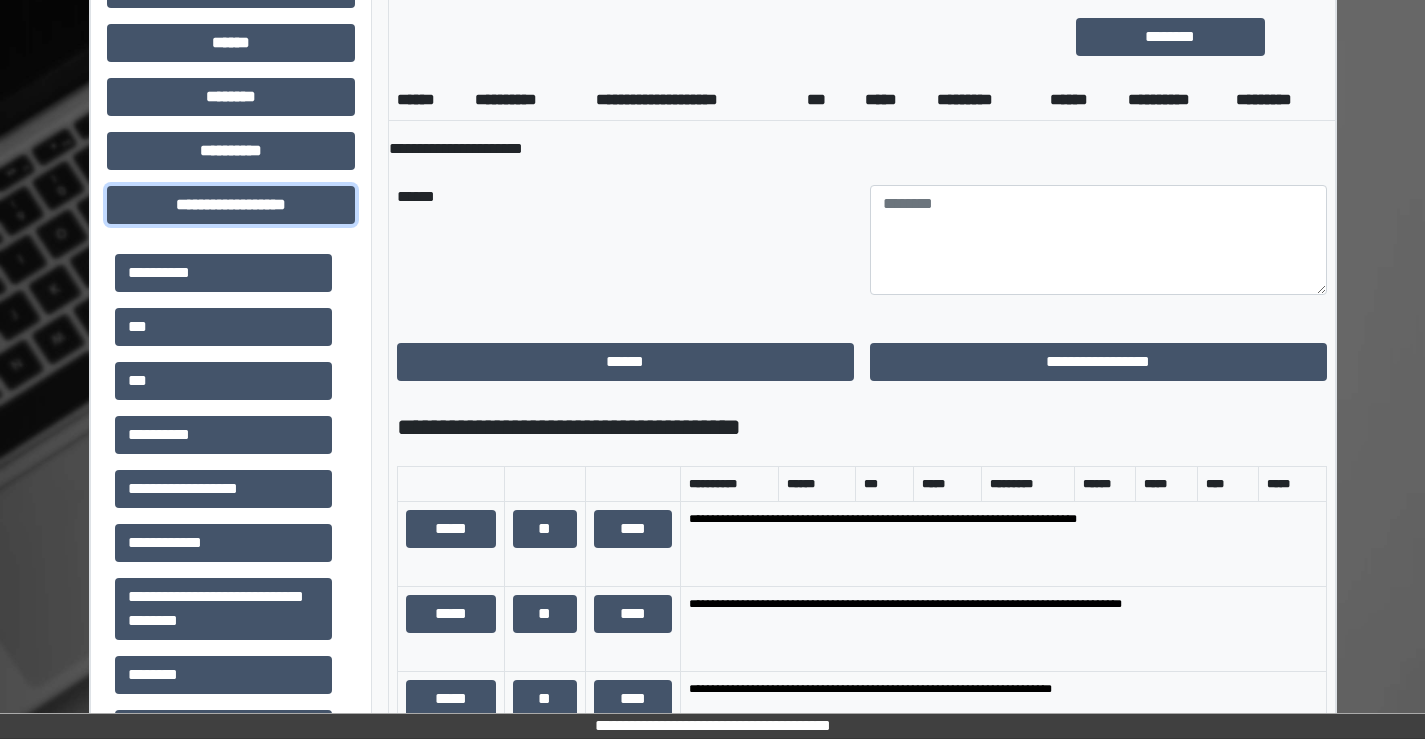 scroll, scrollTop: 0, scrollLeft: 0, axis: both 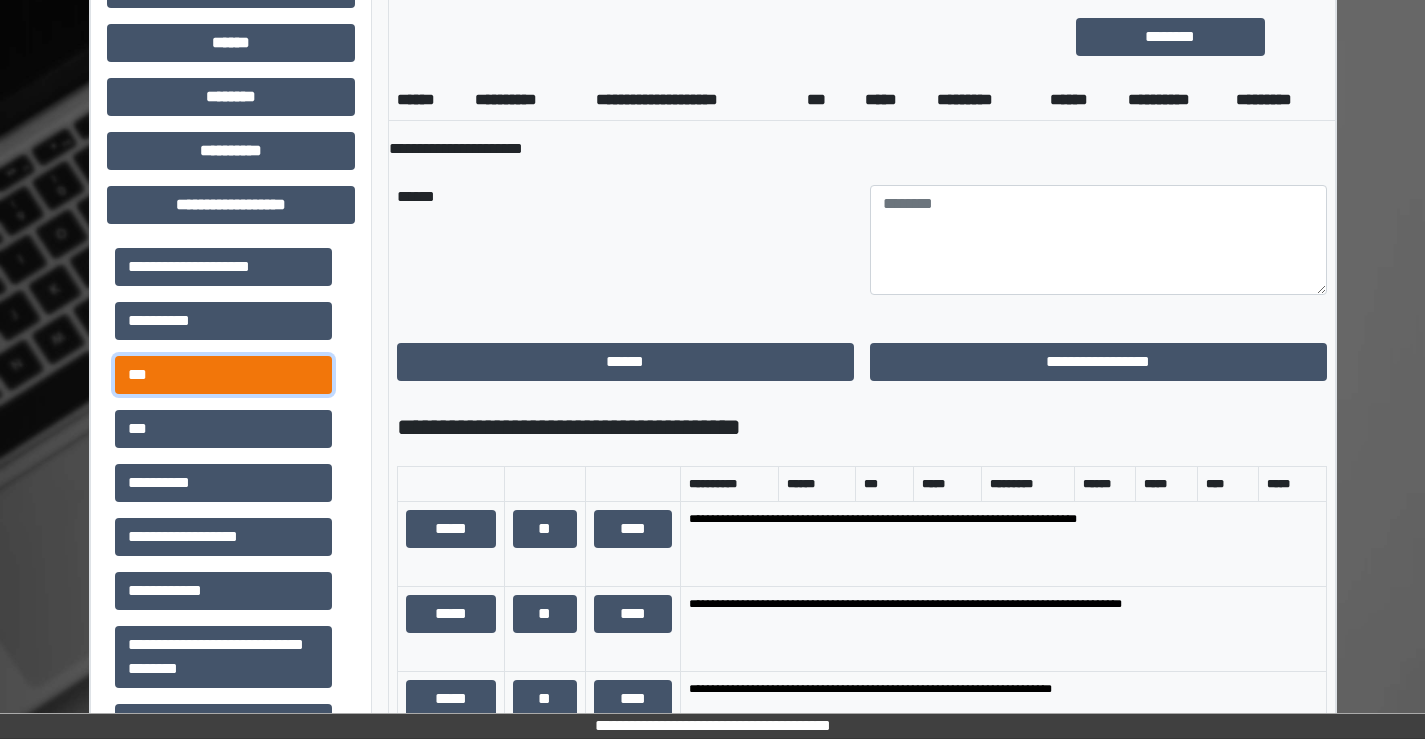 click on "***" at bounding box center [223, 375] 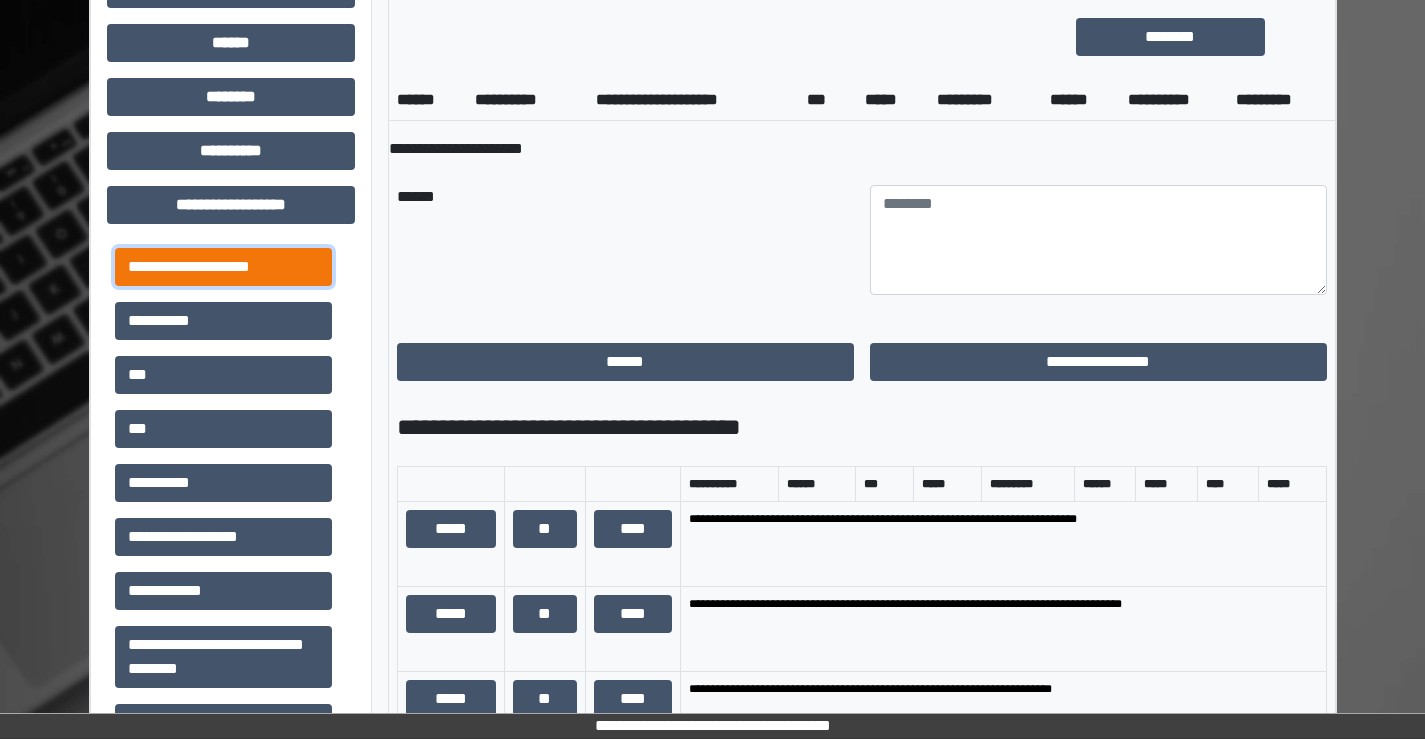 click on "**********" at bounding box center (223, 267) 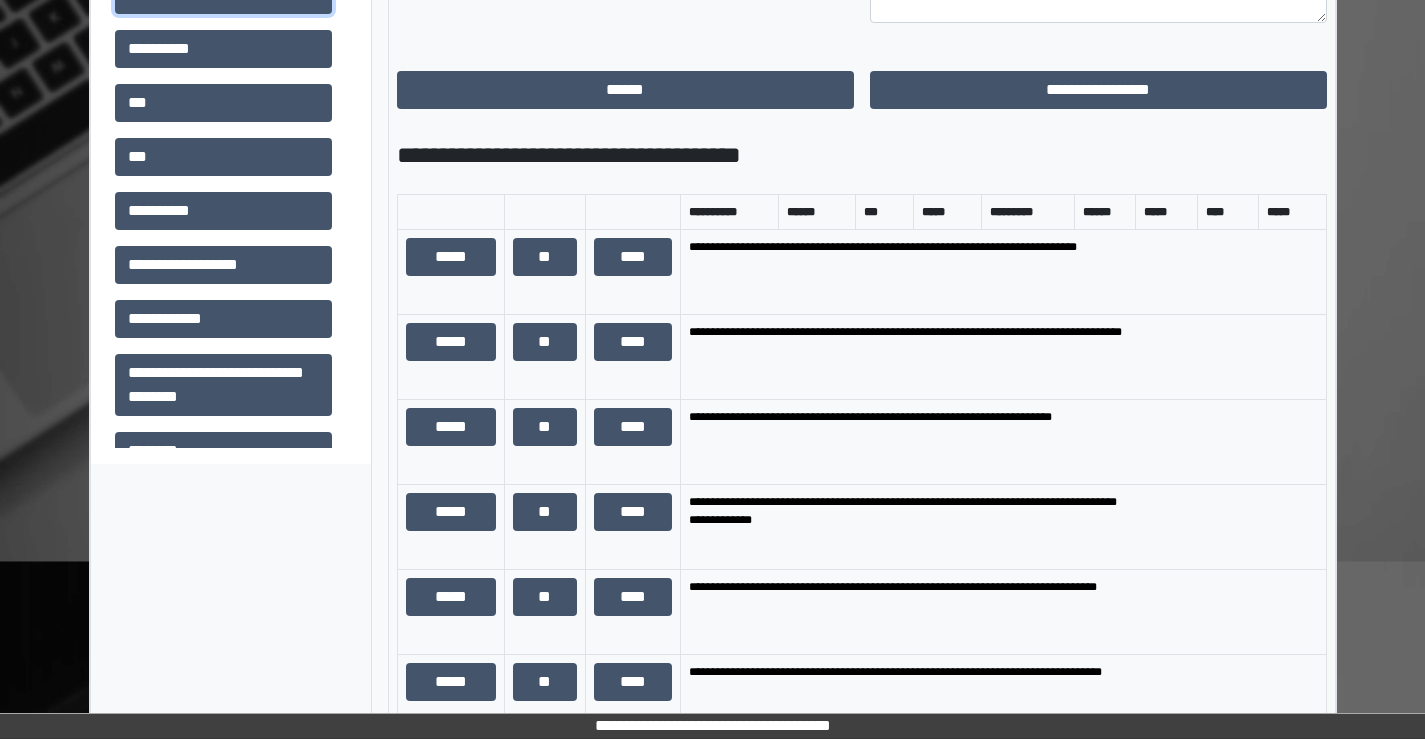 scroll, scrollTop: 1200, scrollLeft: 0, axis: vertical 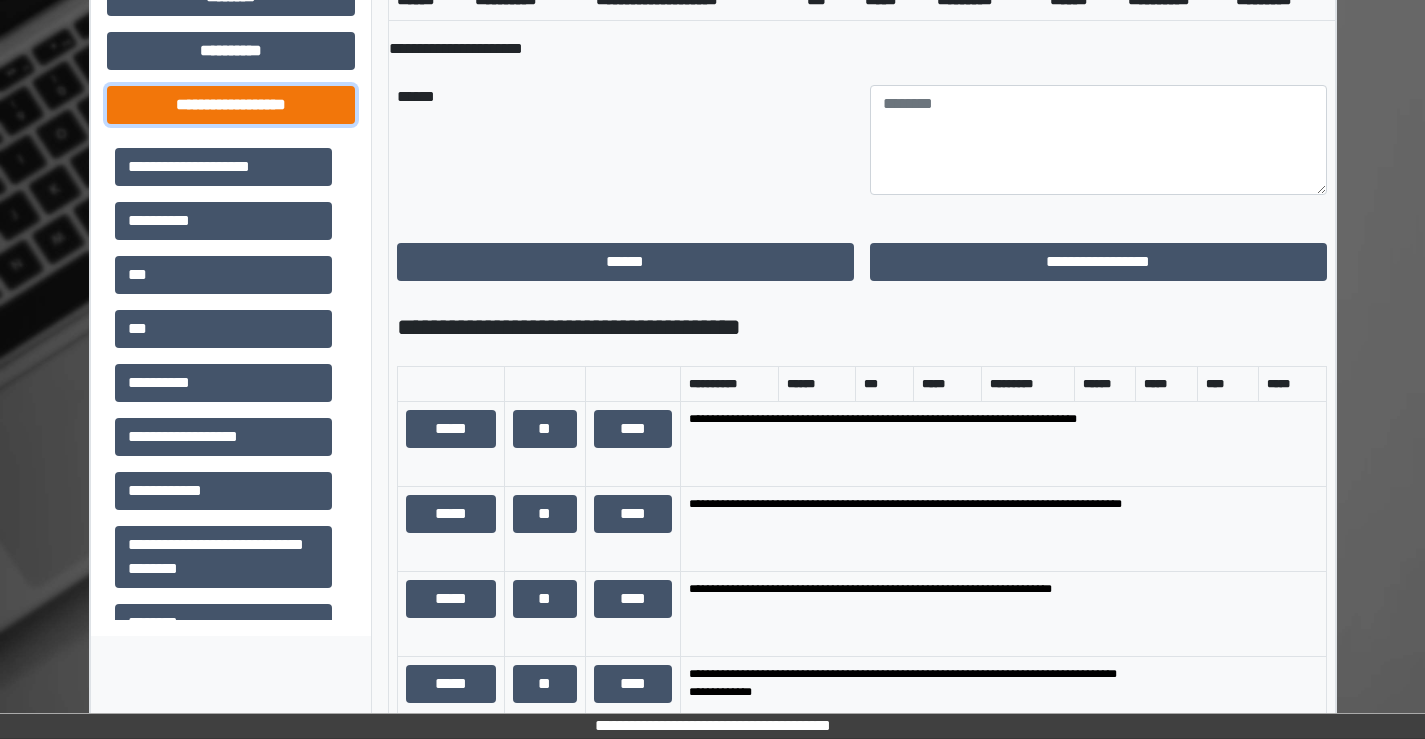 click on "**********" at bounding box center [231, 105] 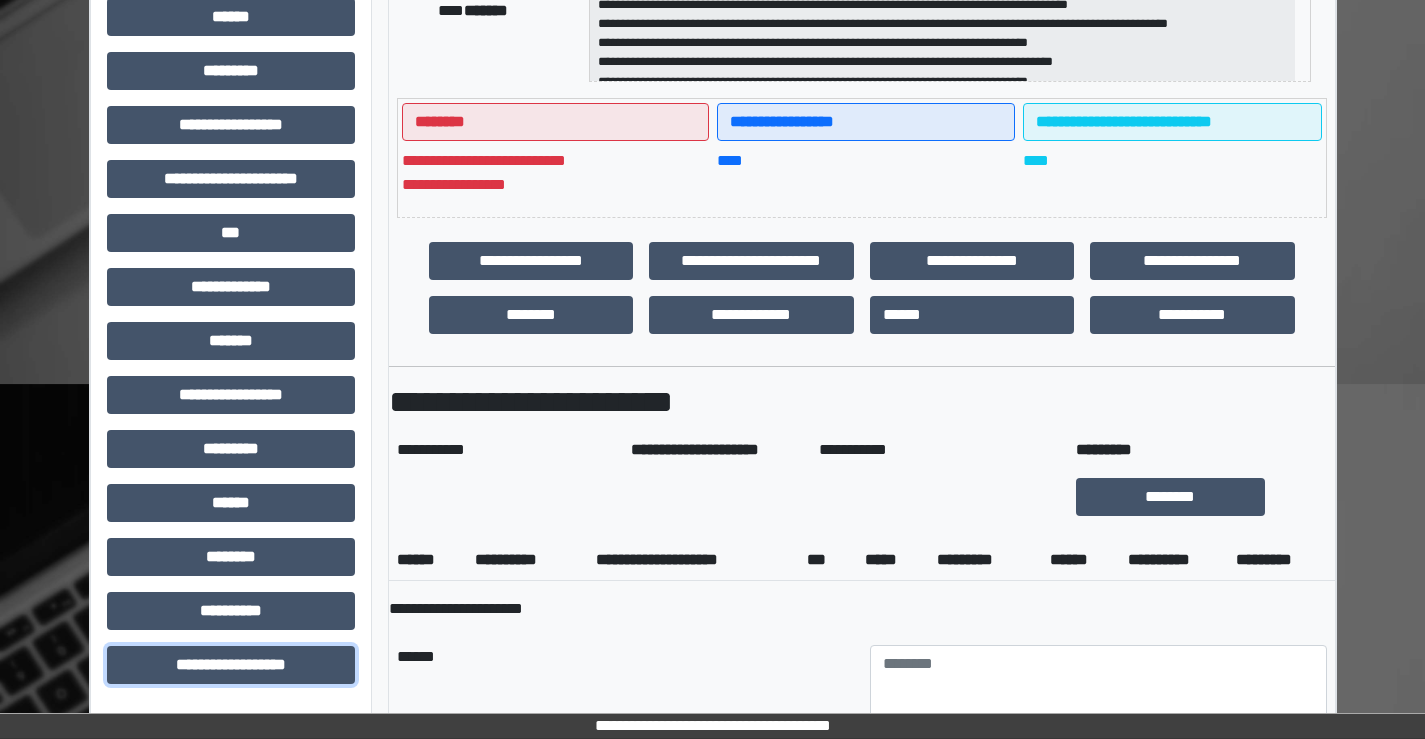 scroll, scrollTop: 100, scrollLeft: 0, axis: vertical 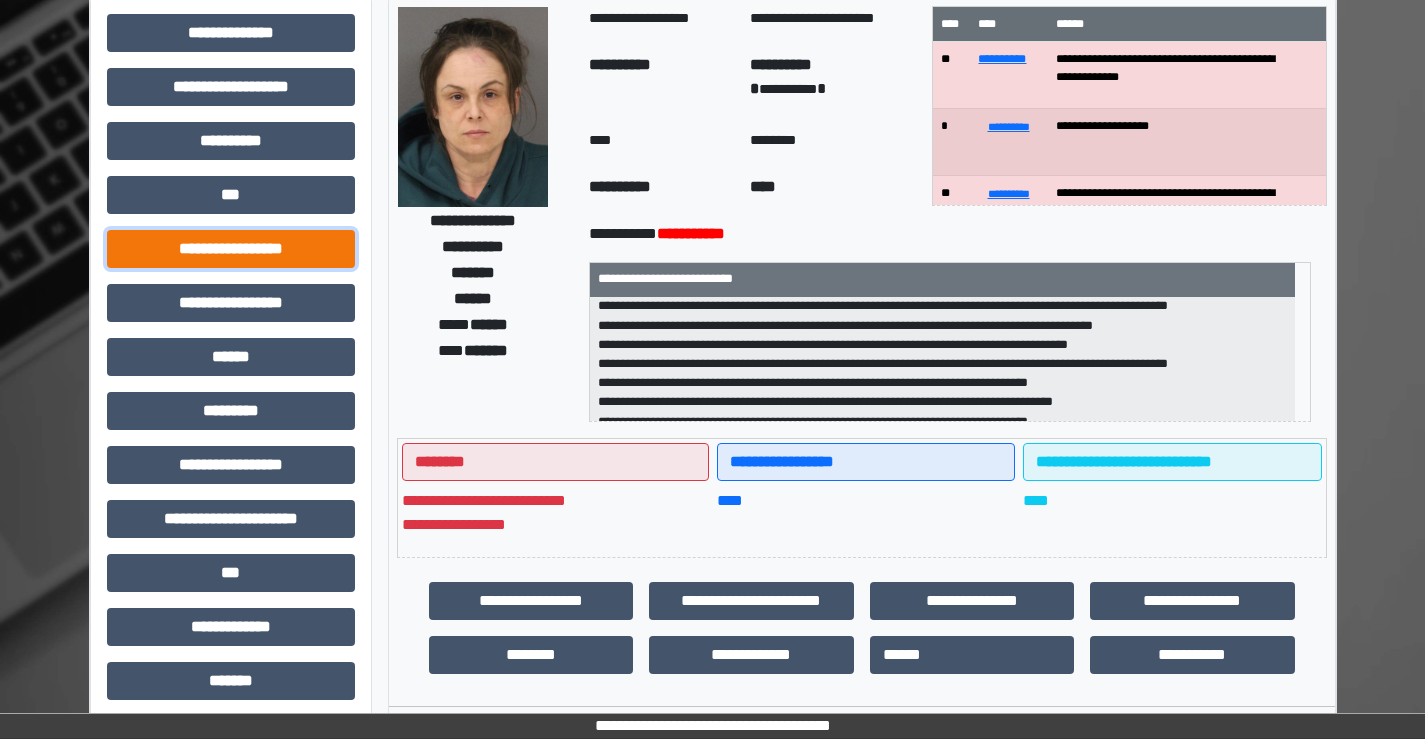 click on "**********" at bounding box center [231, 249] 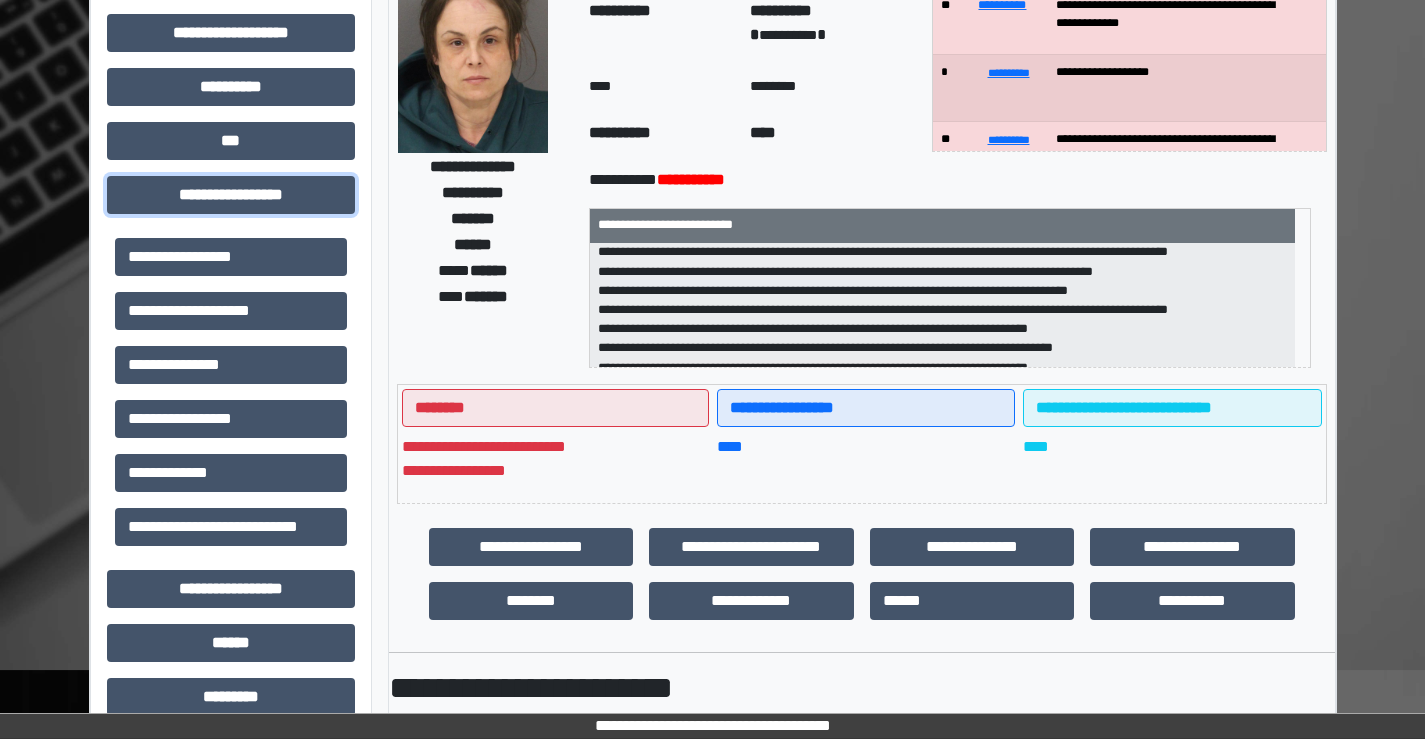 scroll, scrollTop: 200, scrollLeft: 0, axis: vertical 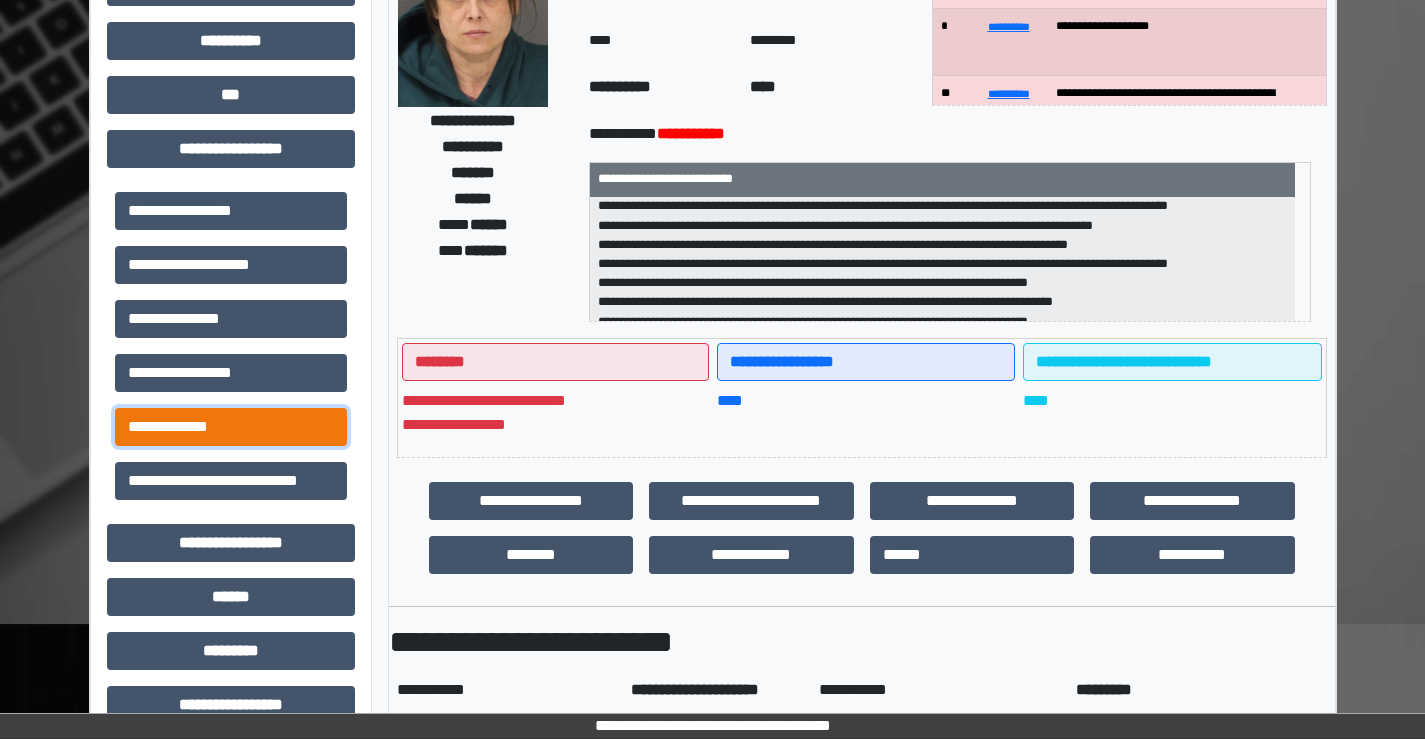 click on "**********" at bounding box center [231, 427] 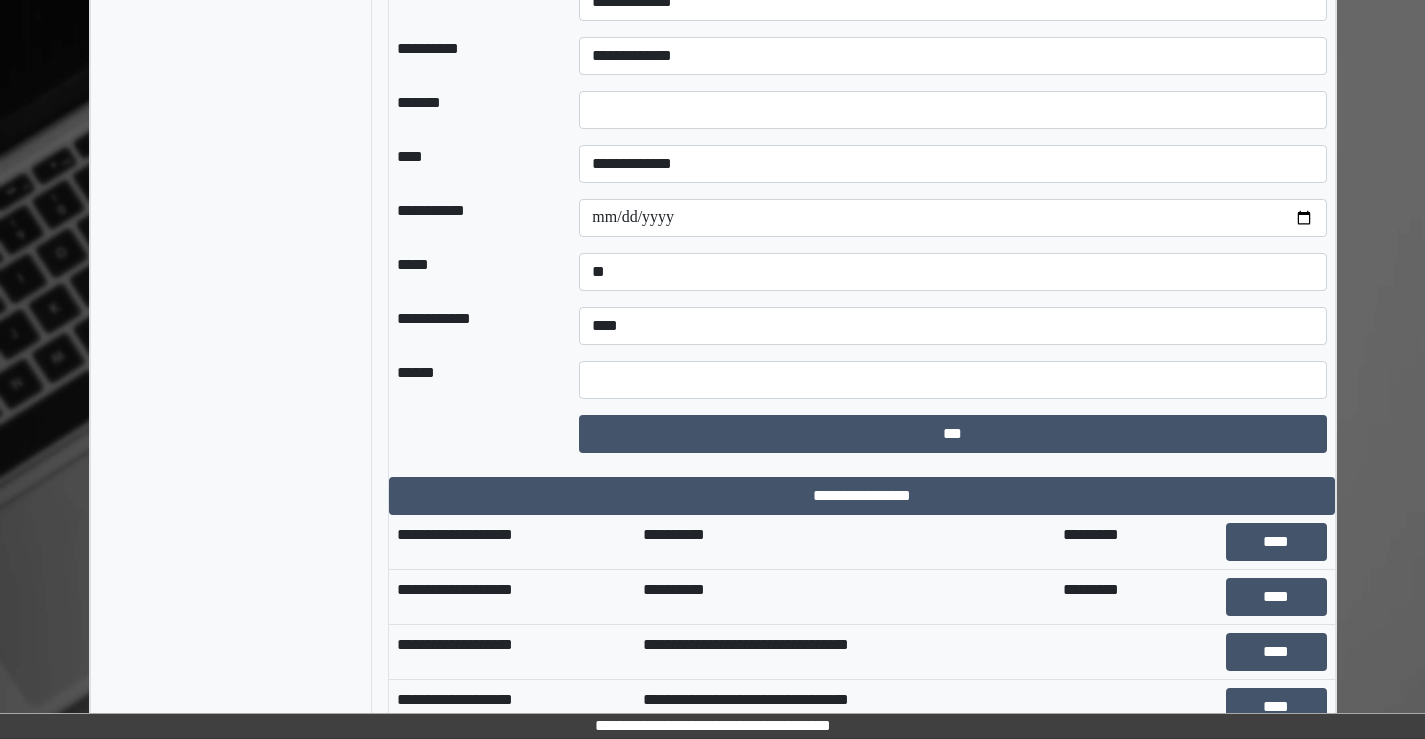scroll, scrollTop: 3694, scrollLeft: 0, axis: vertical 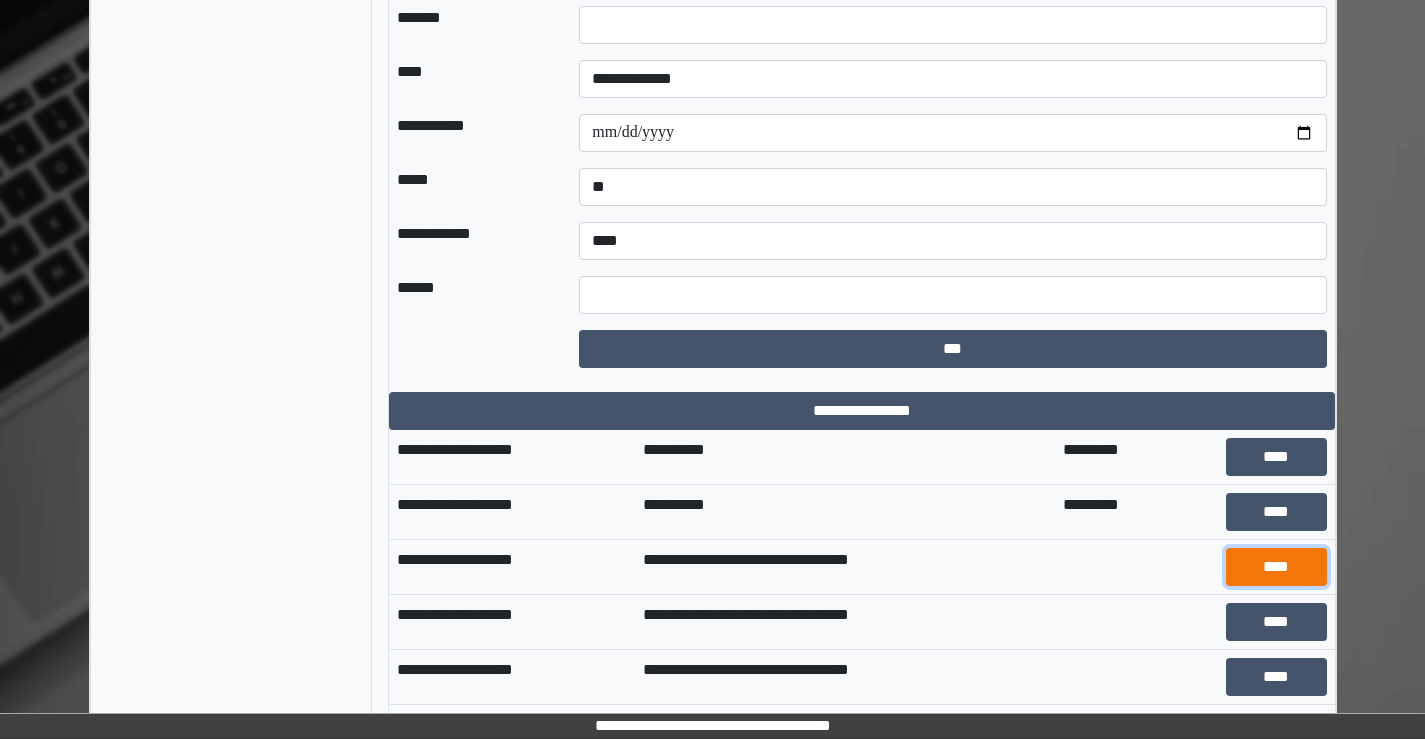 click on "****" at bounding box center [1276, 567] 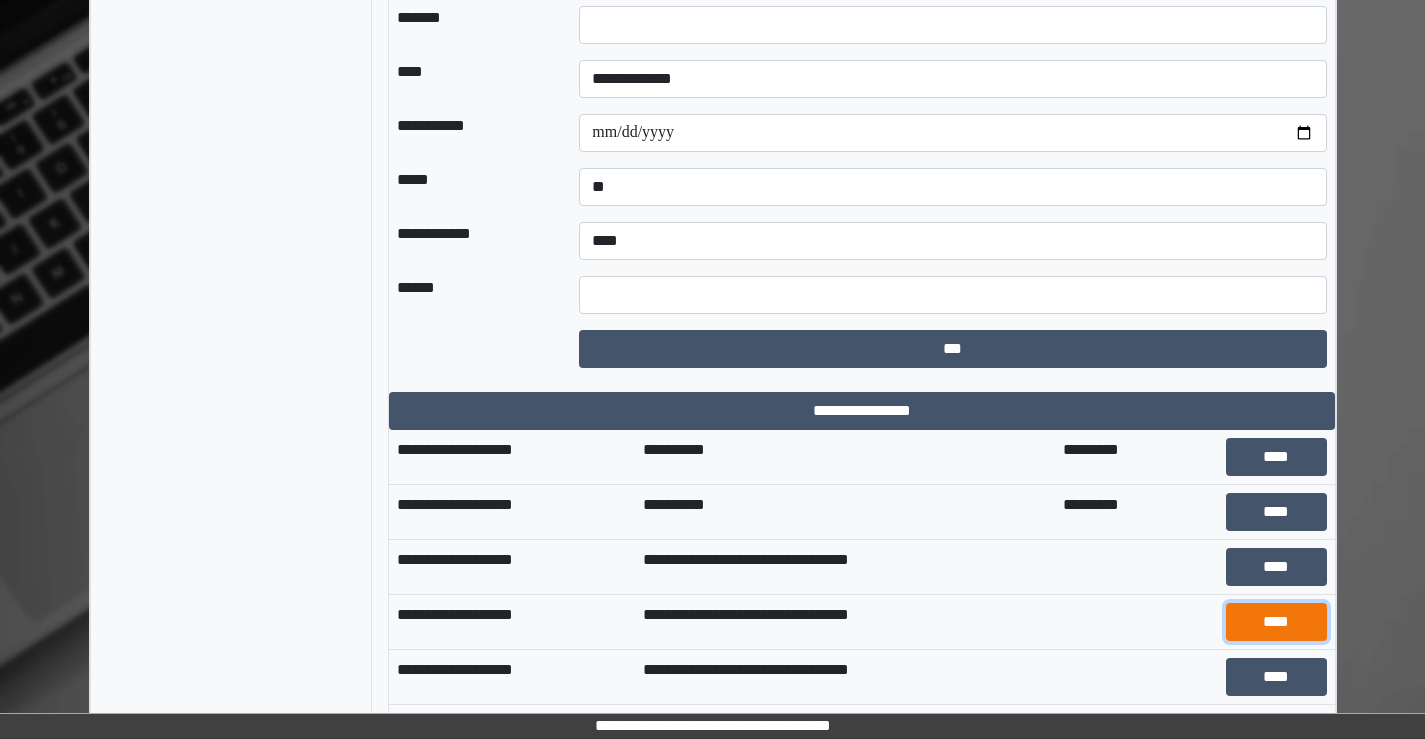 click on "****" at bounding box center [1276, 622] 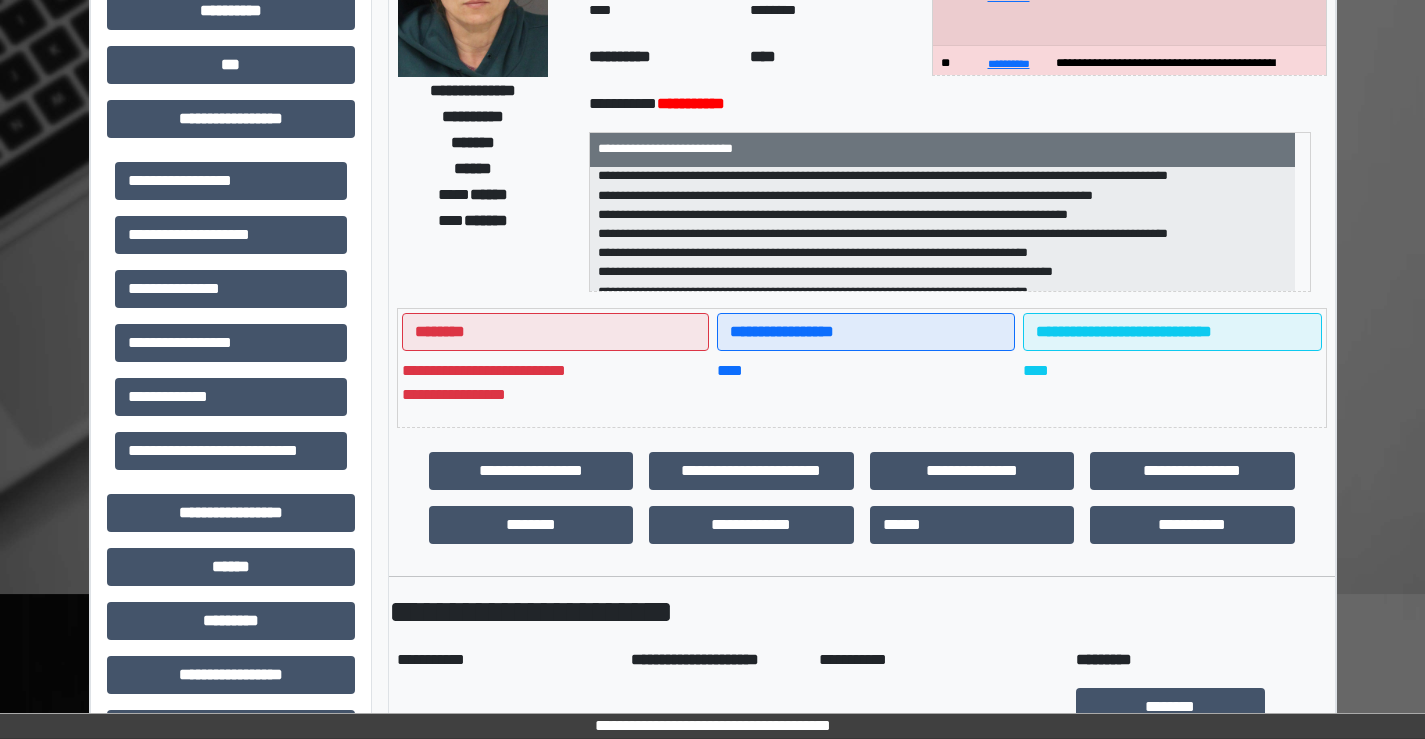 scroll, scrollTop: 0, scrollLeft: 0, axis: both 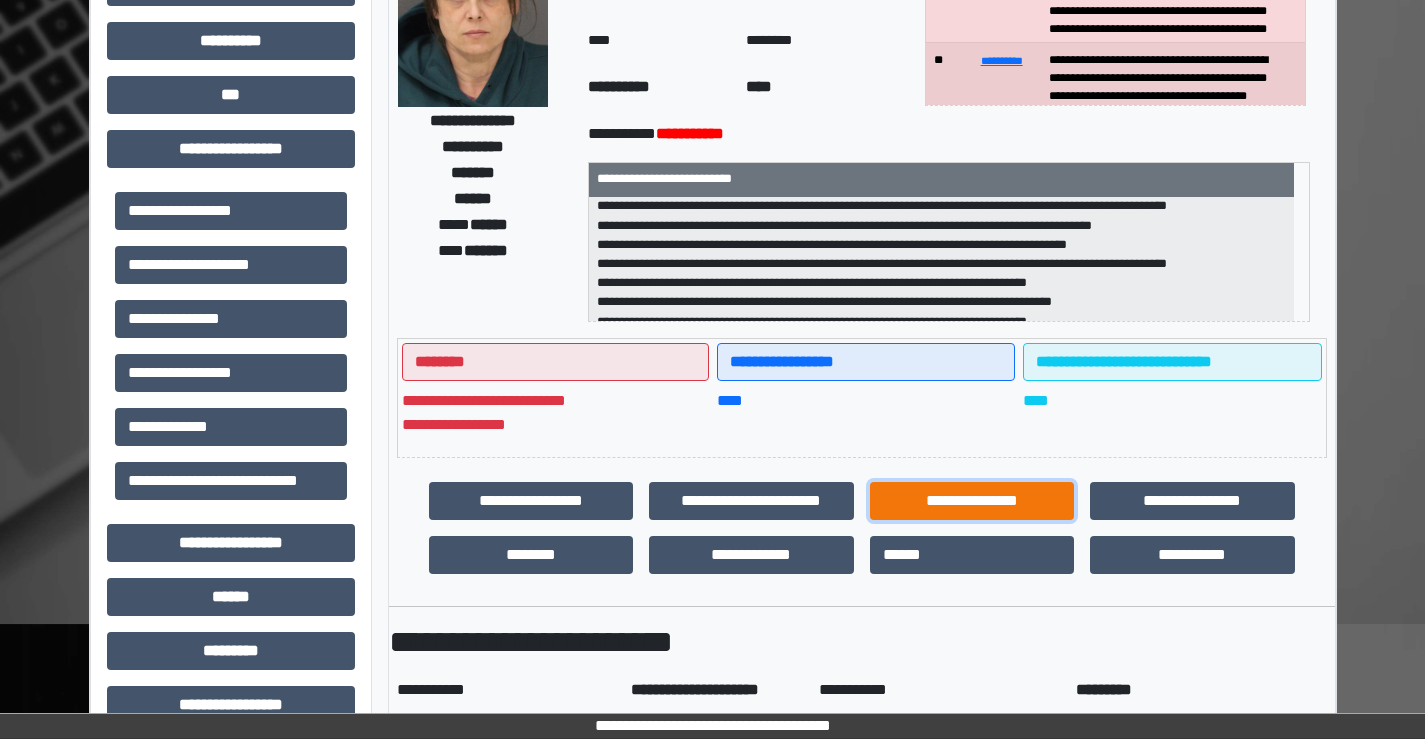 click on "**********" at bounding box center (972, 501) 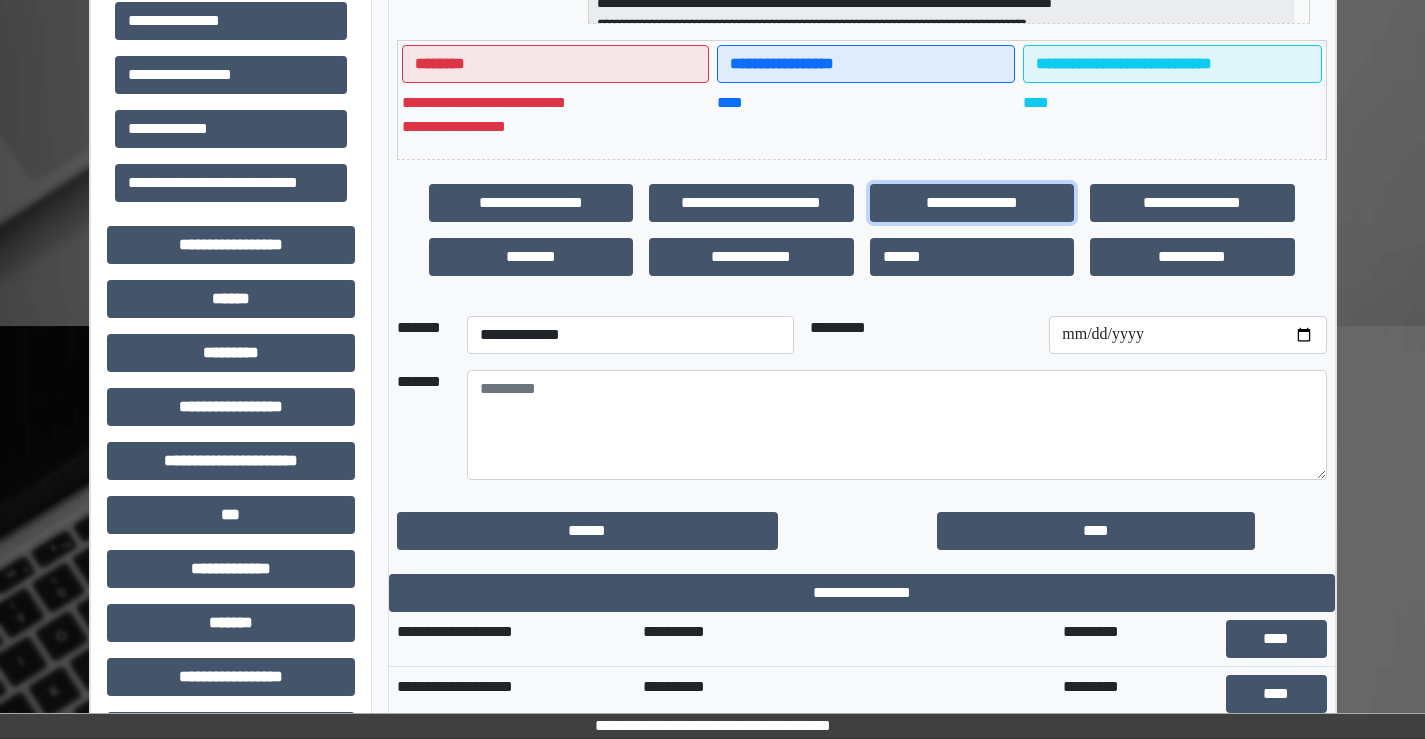 scroll, scrollTop: 500, scrollLeft: 0, axis: vertical 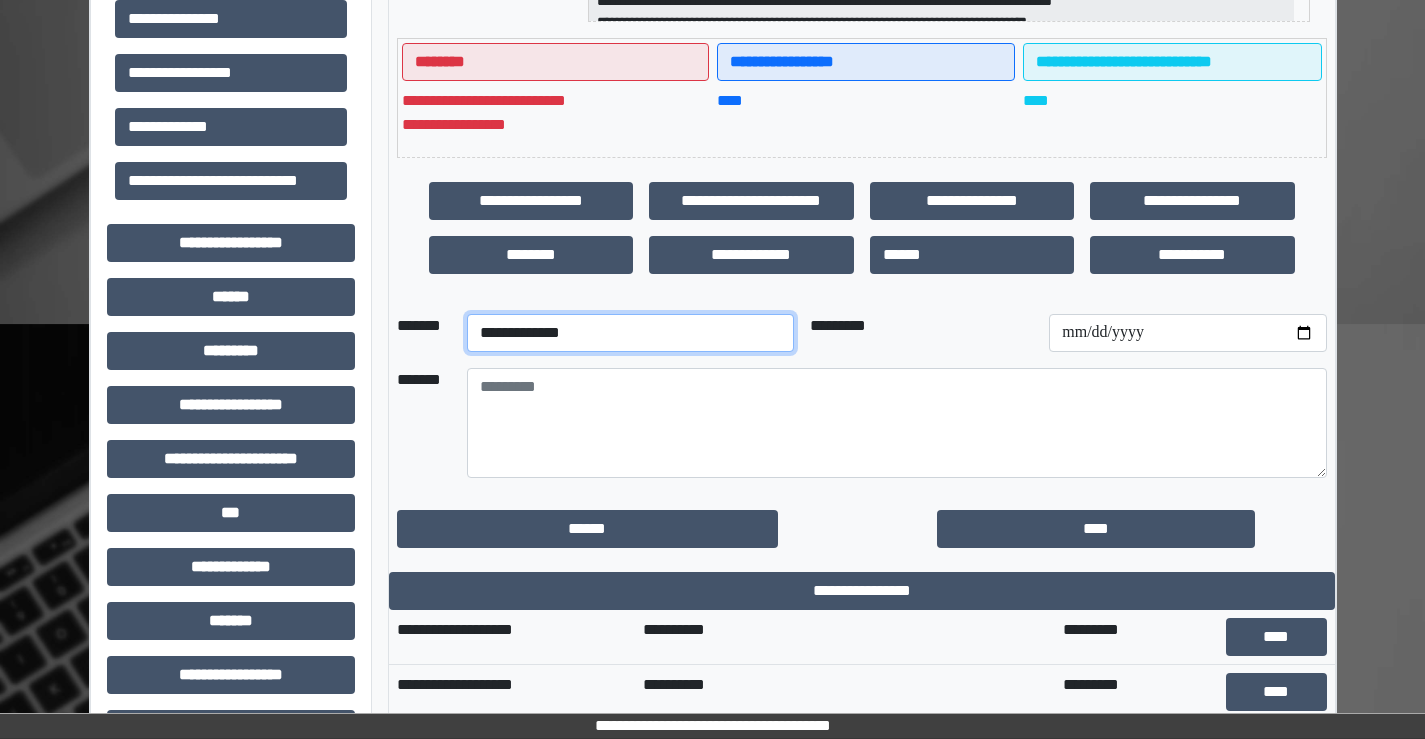 click on "**********" at bounding box center [630, 333] 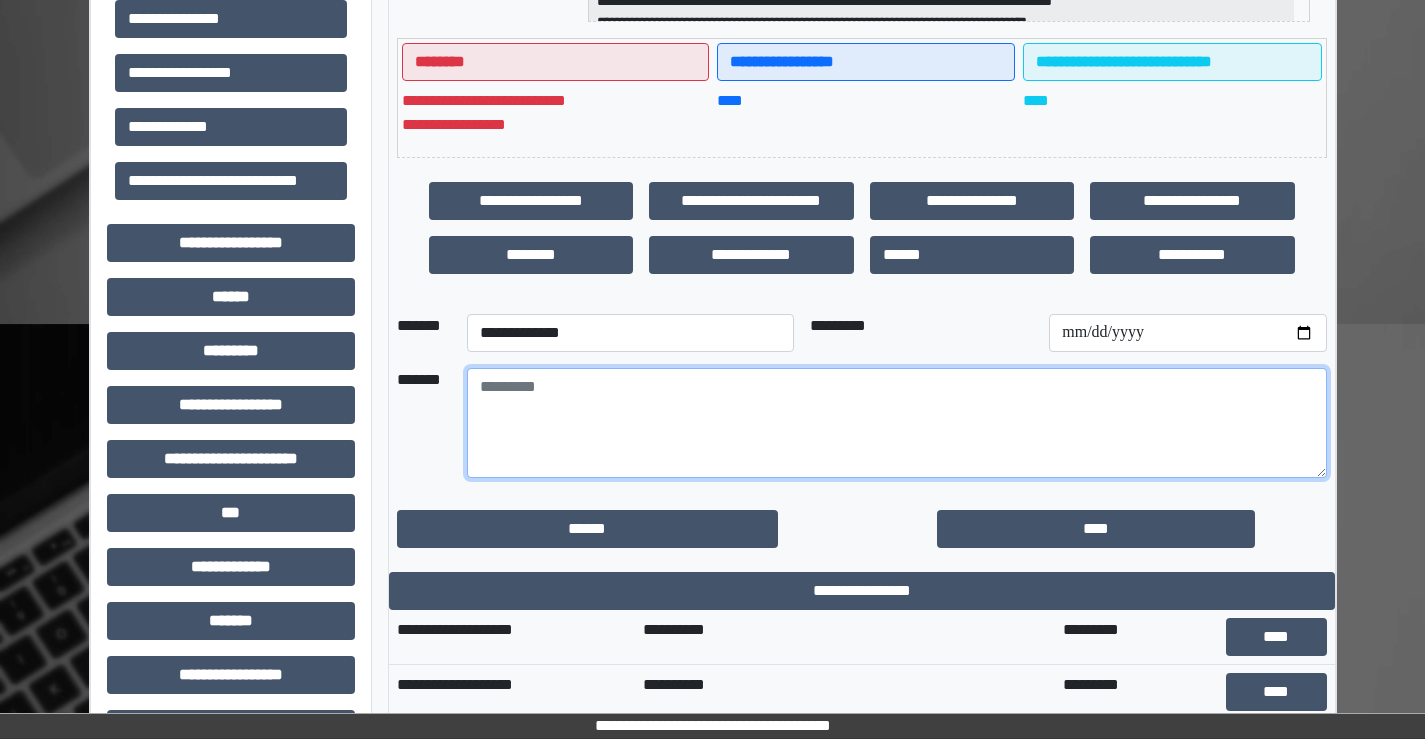click at bounding box center [897, 423] 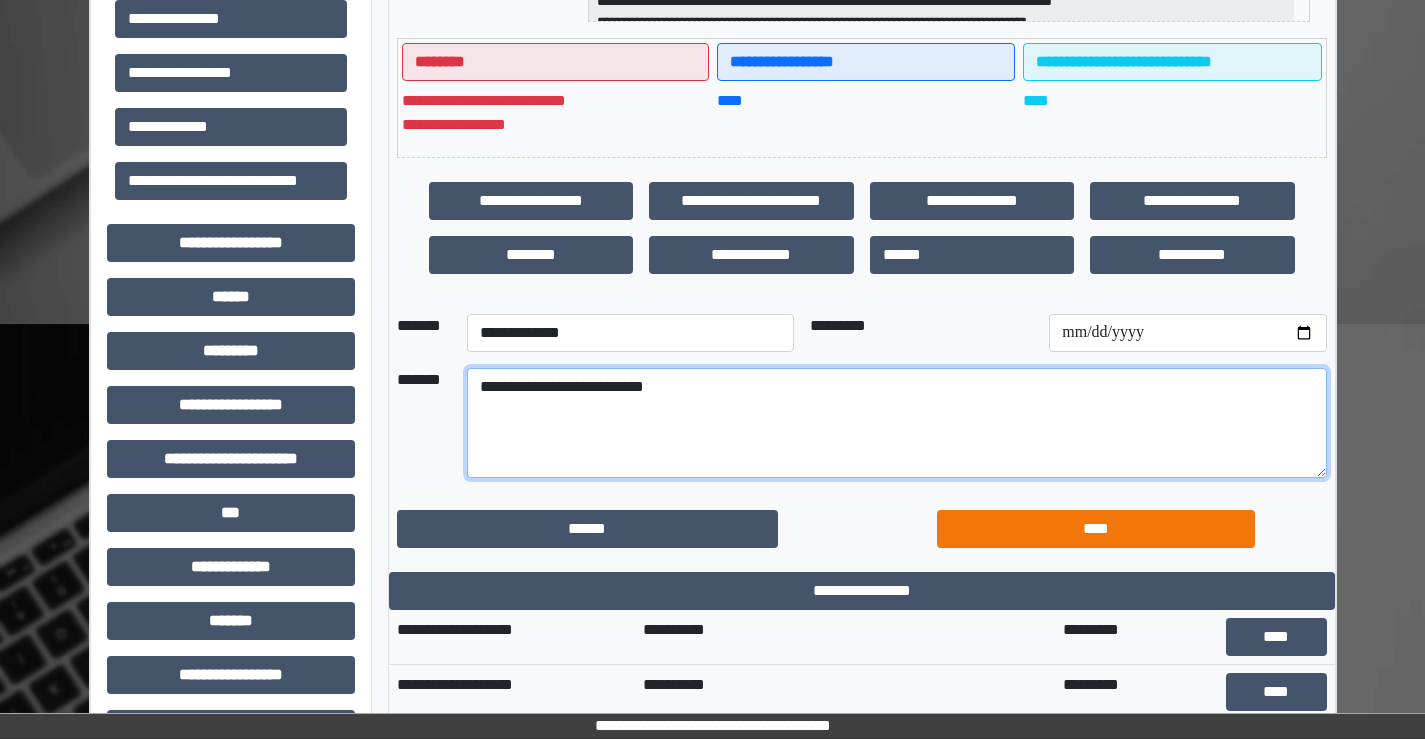 type on "**********" 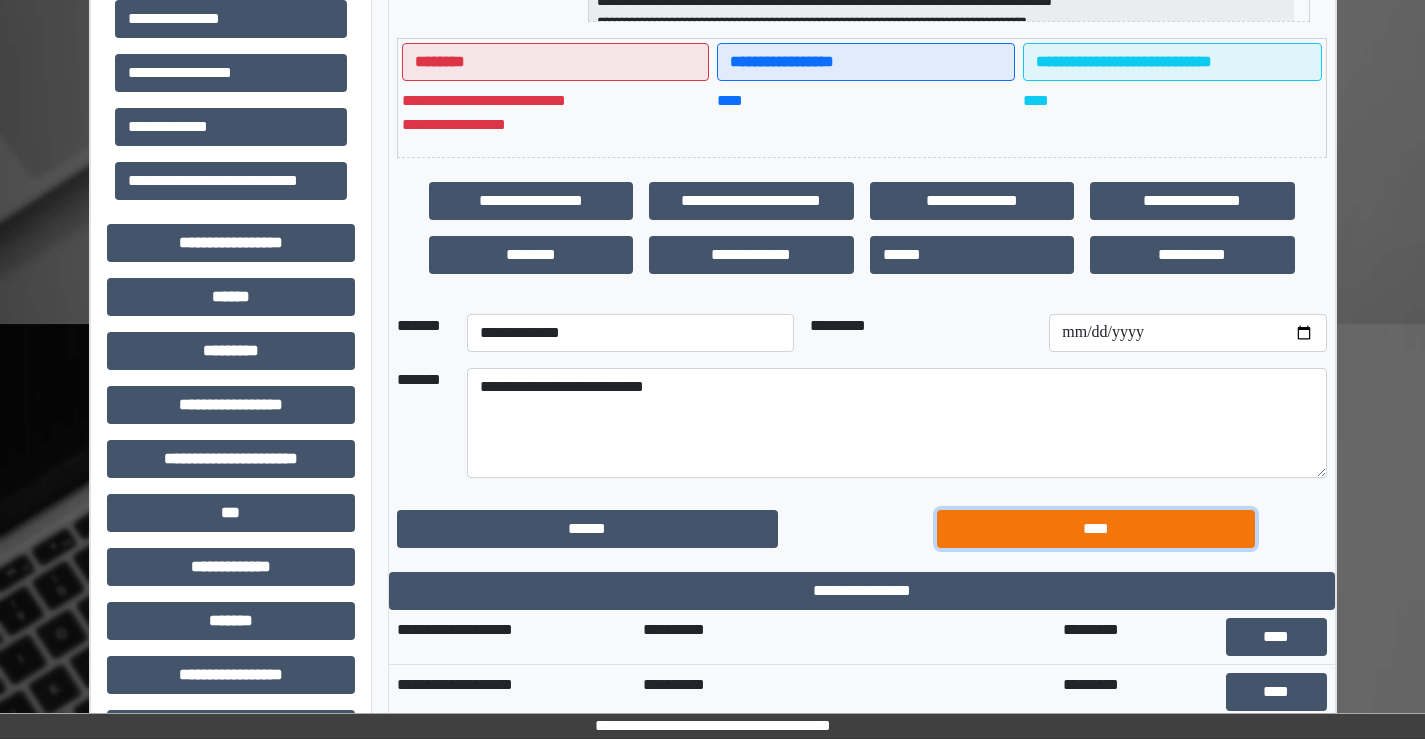click on "****" at bounding box center [1096, 529] 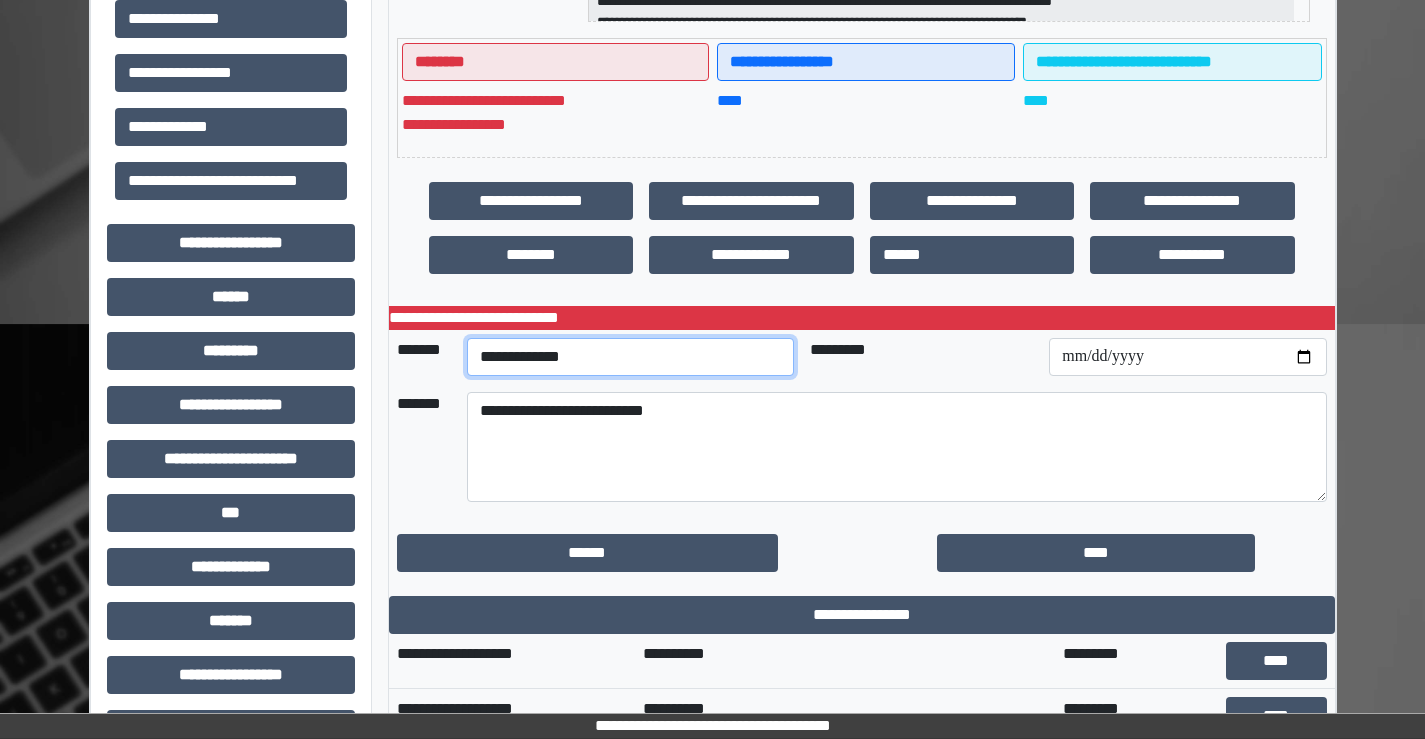 click on "**********" at bounding box center (630, 357) 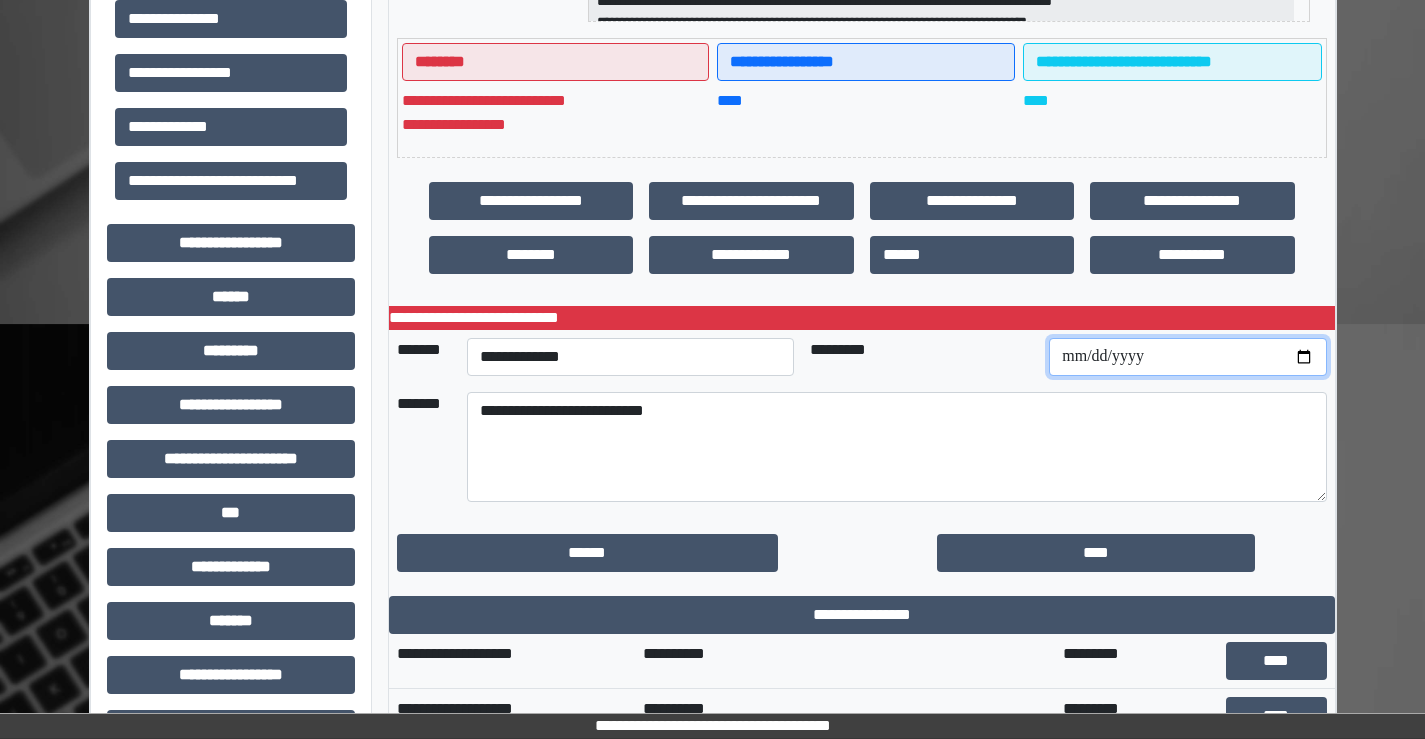 click at bounding box center (1187, 357) 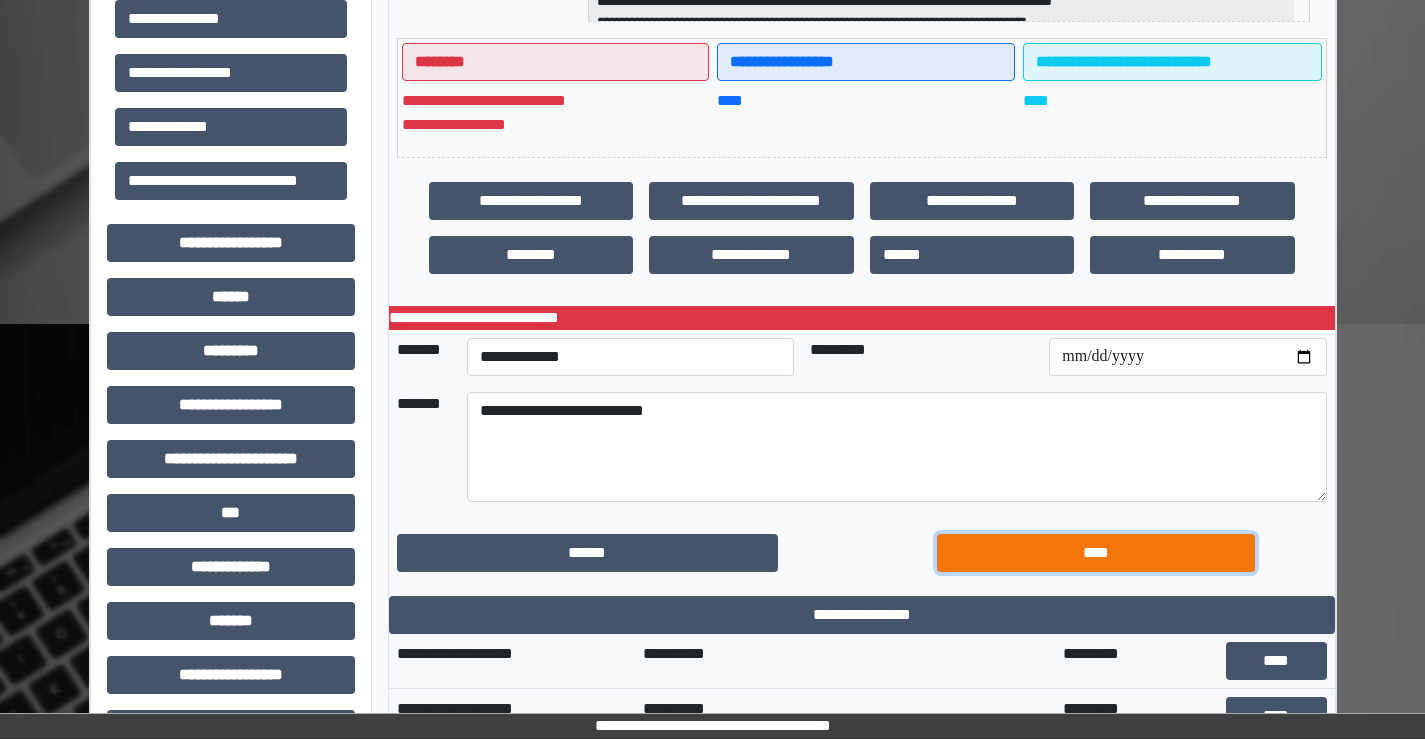 click on "****" at bounding box center (1096, 553) 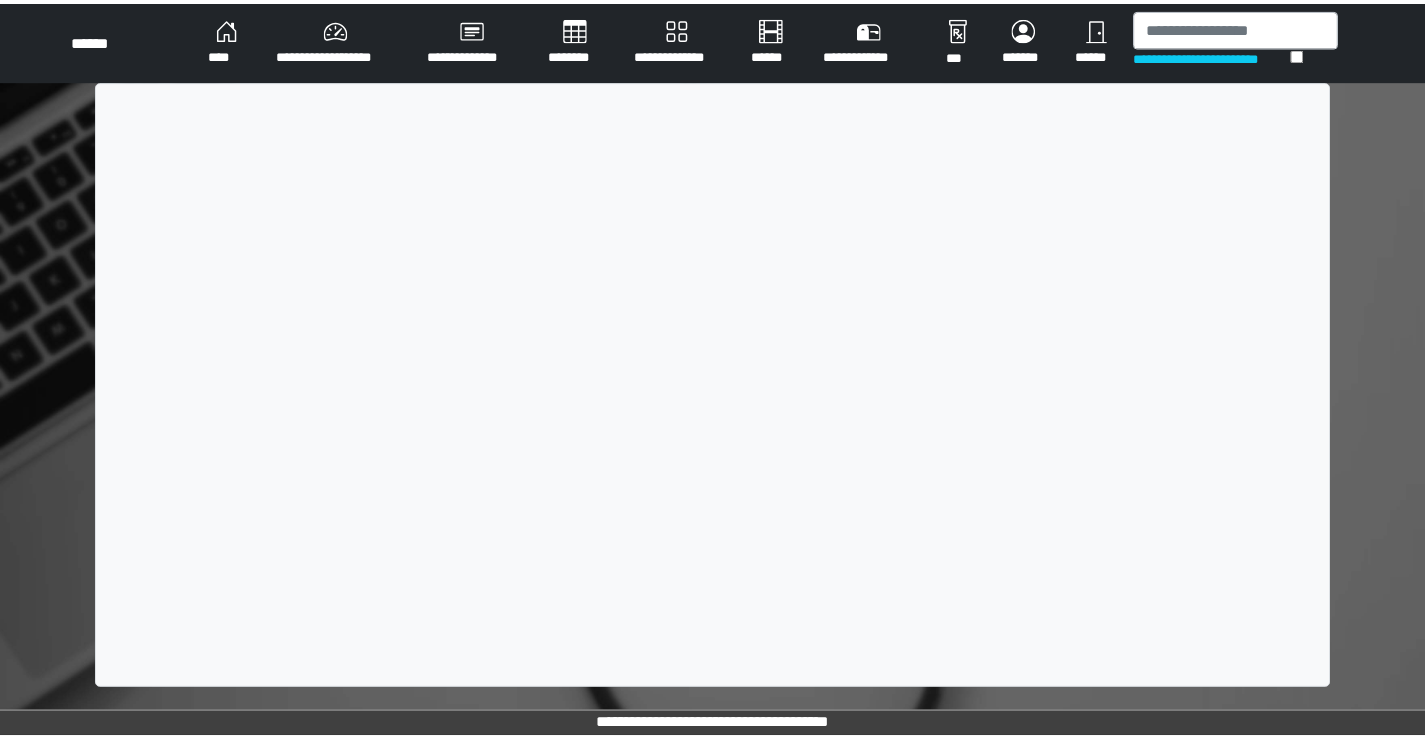 scroll, scrollTop: 0, scrollLeft: 0, axis: both 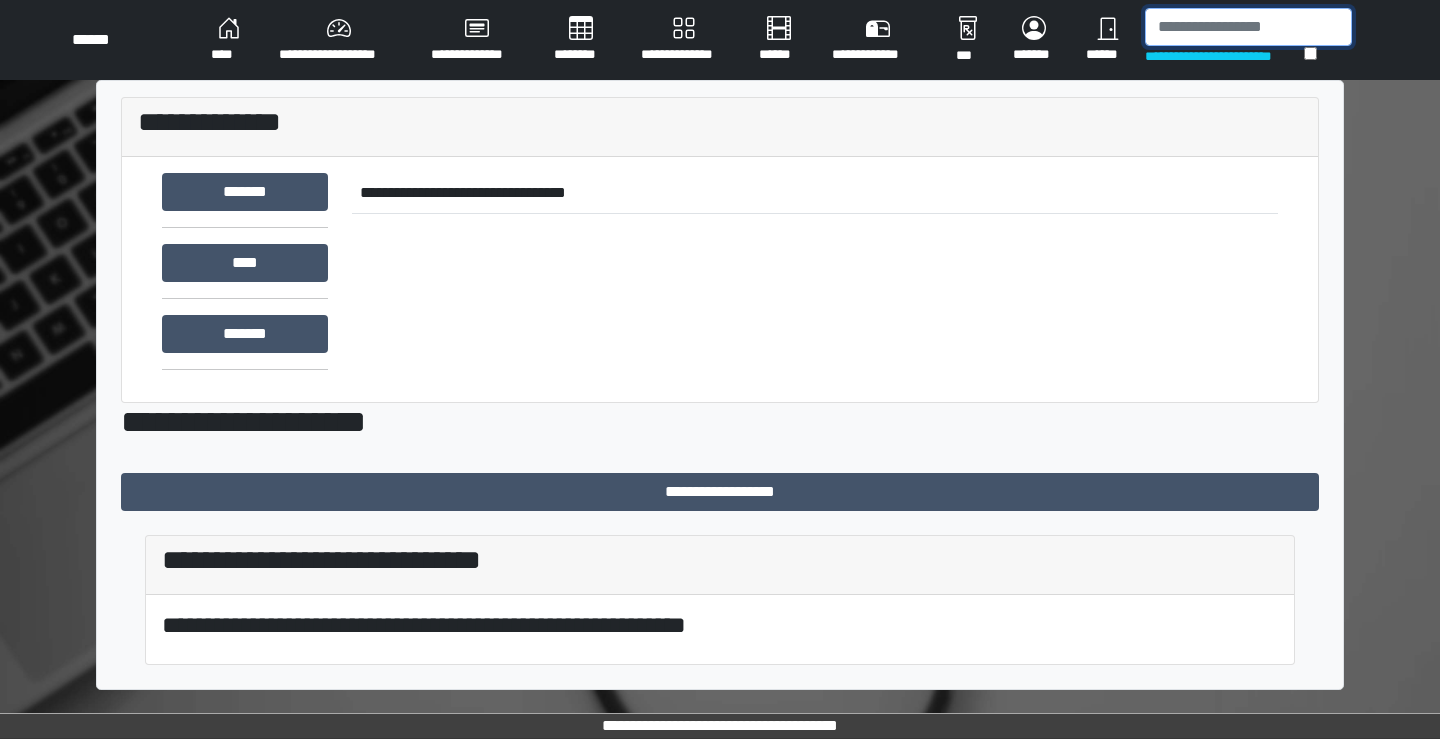 click at bounding box center (1248, 27) 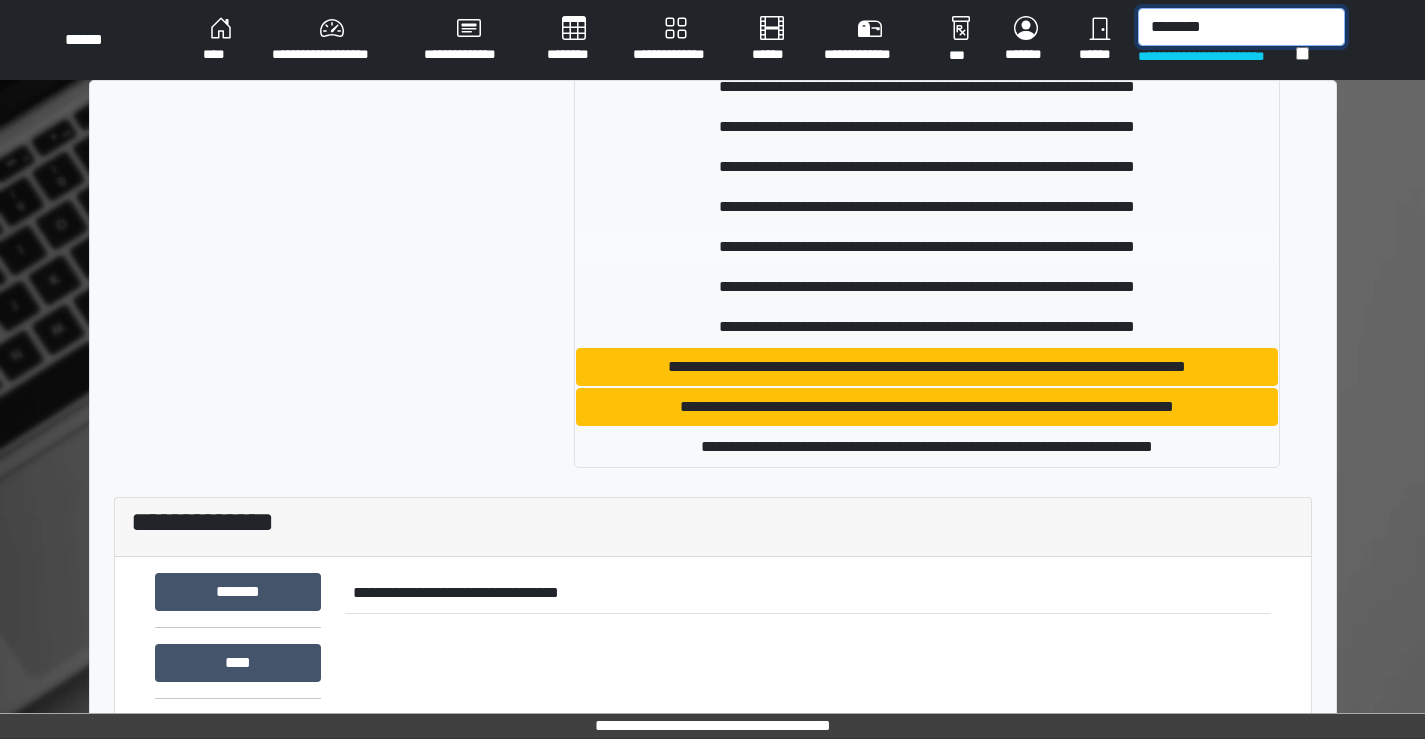 scroll, scrollTop: 218, scrollLeft: 0, axis: vertical 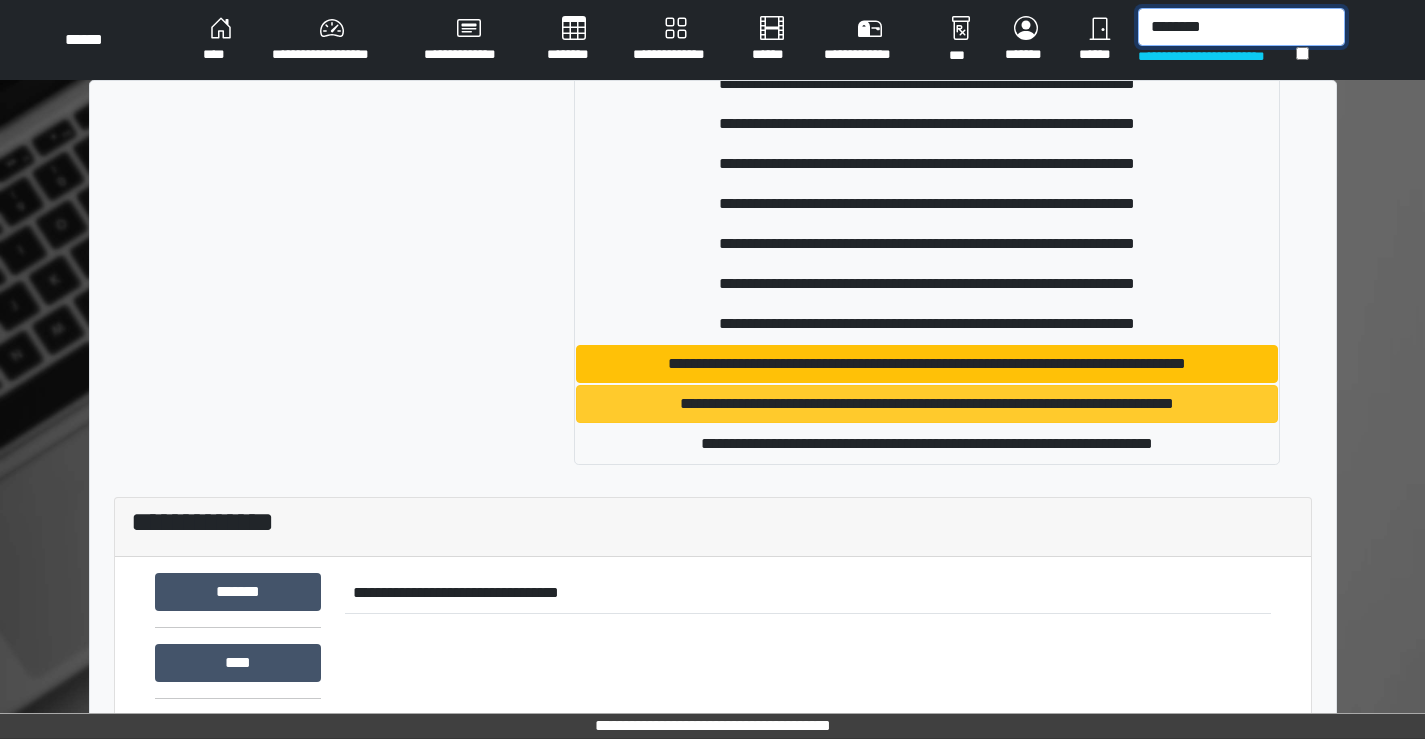 type on "********" 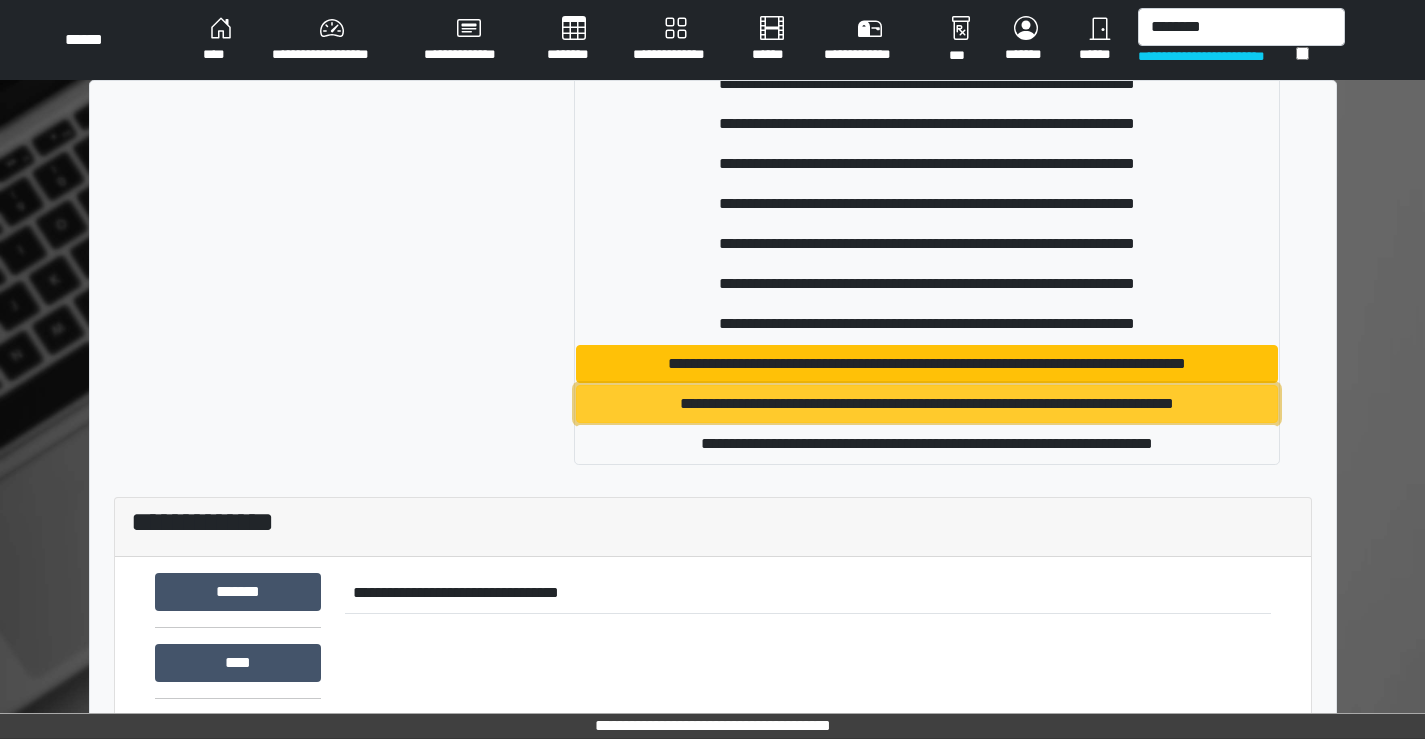 click on "**********" at bounding box center (927, 404) 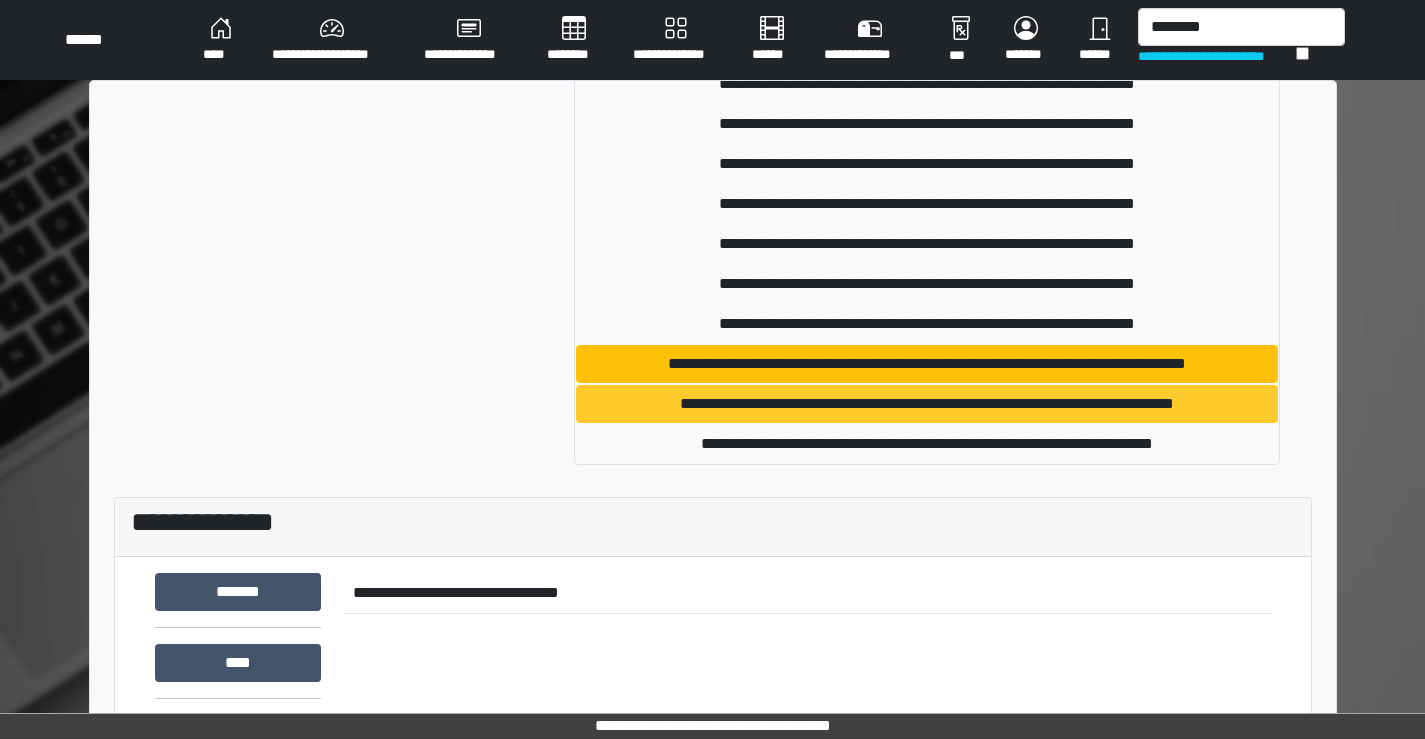 type 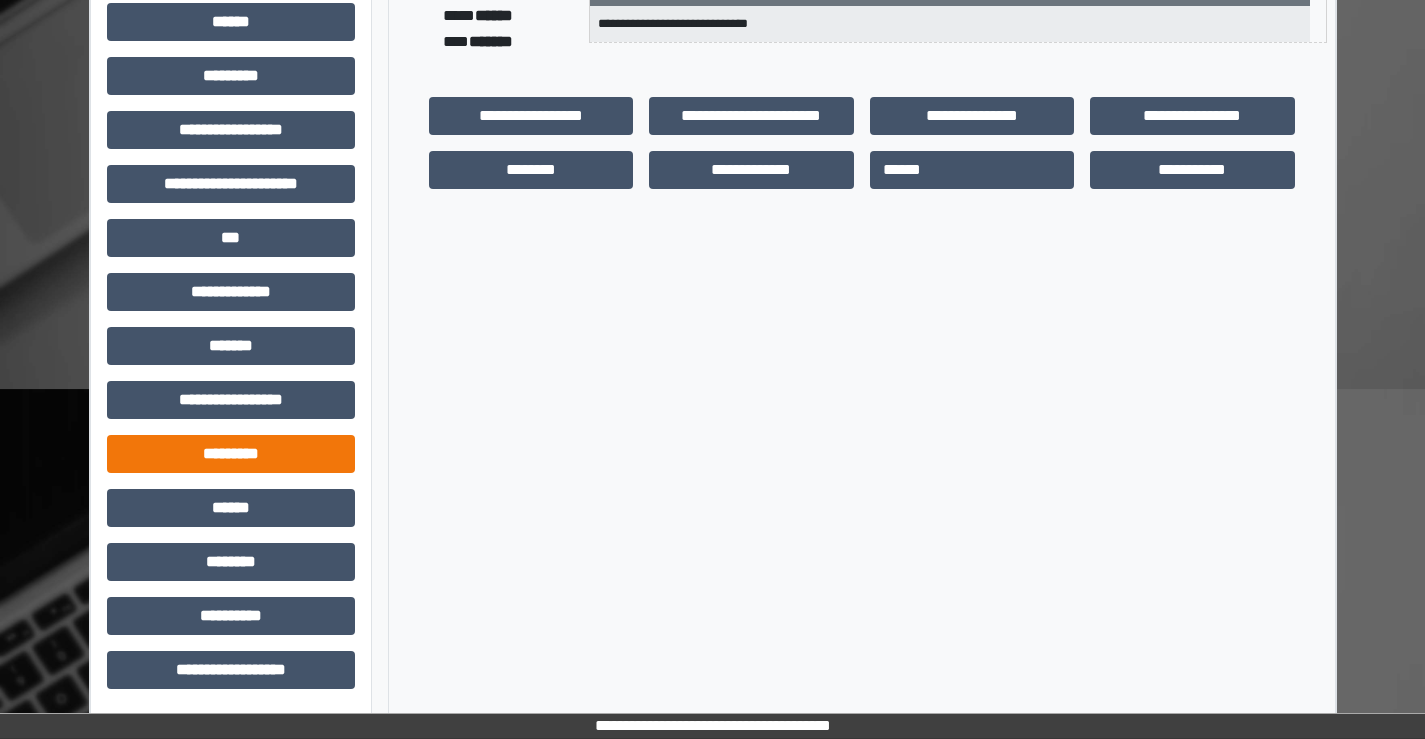 scroll, scrollTop: 335, scrollLeft: 0, axis: vertical 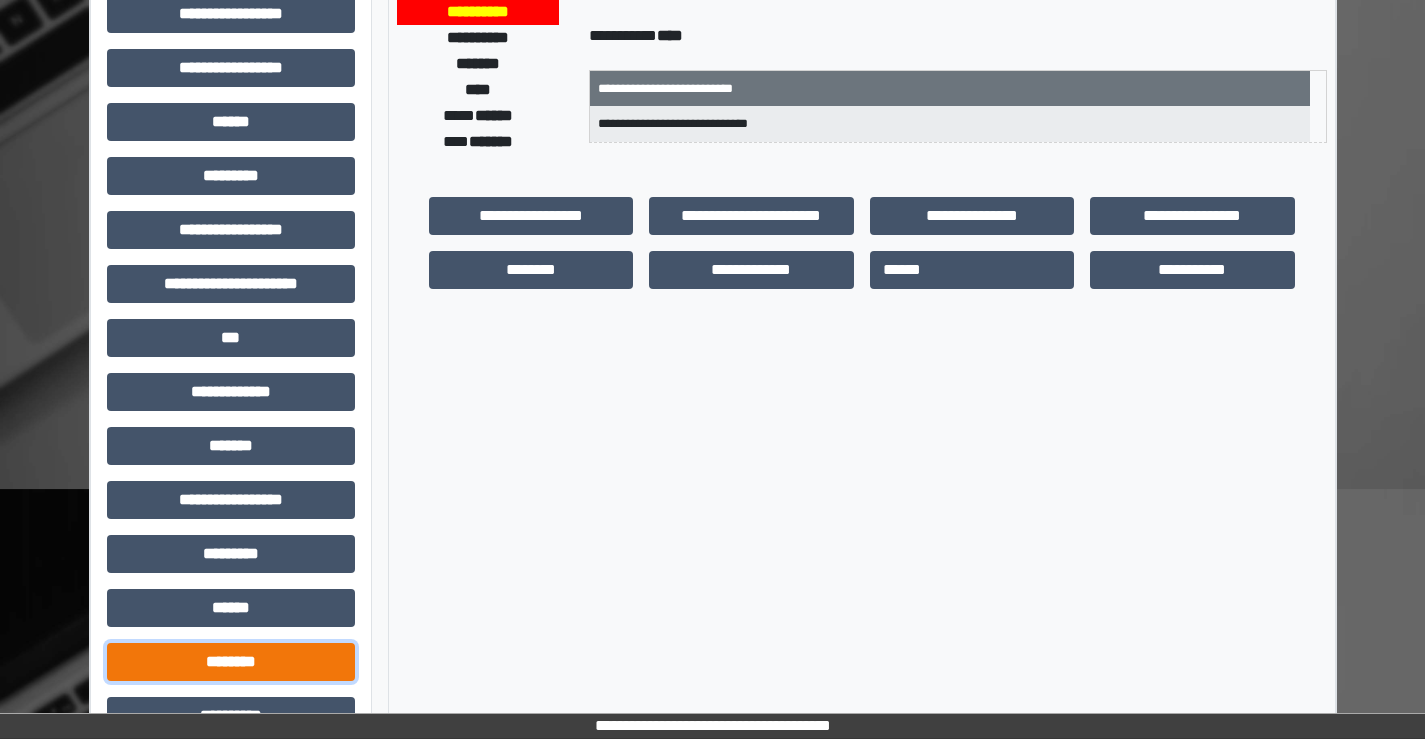 click on "********" at bounding box center (231, 662) 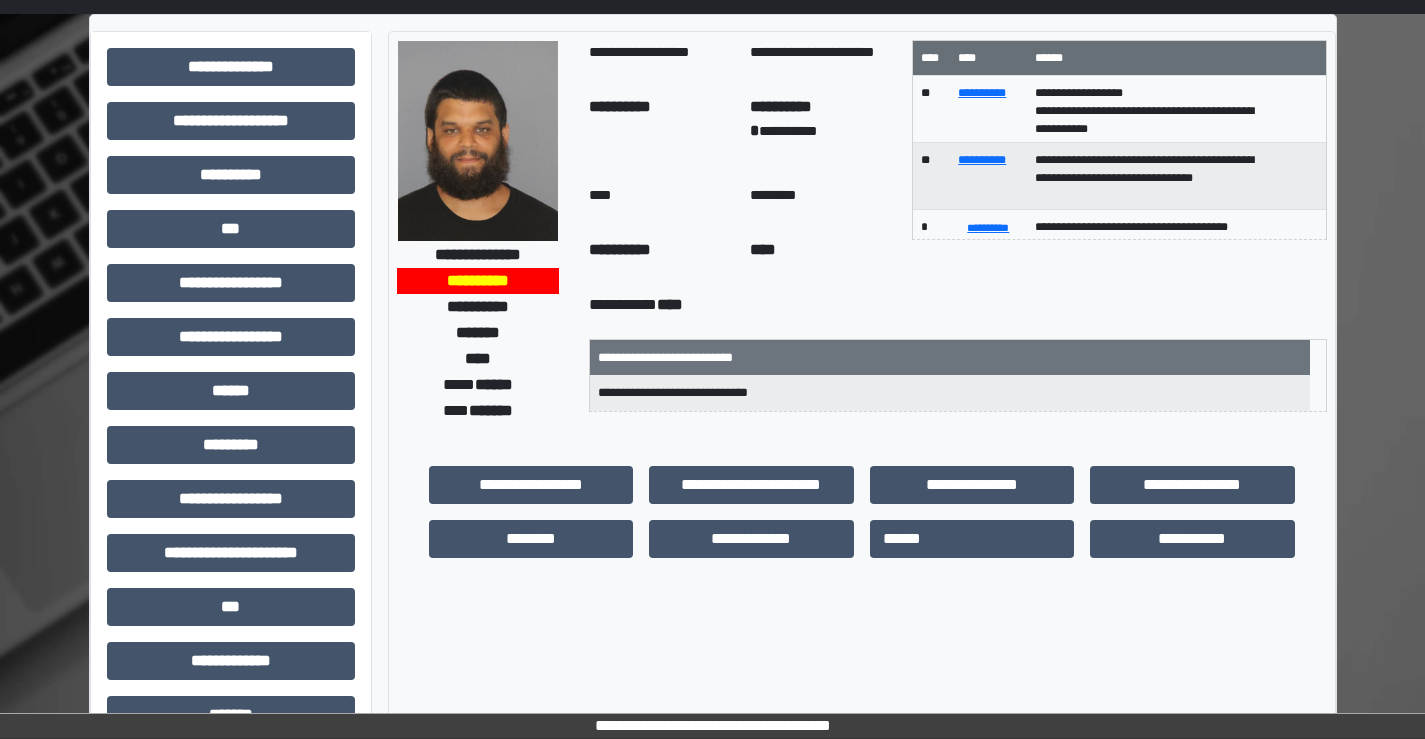 scroll, scrollTop: 100, scrollLeft: 0, axis: vertical 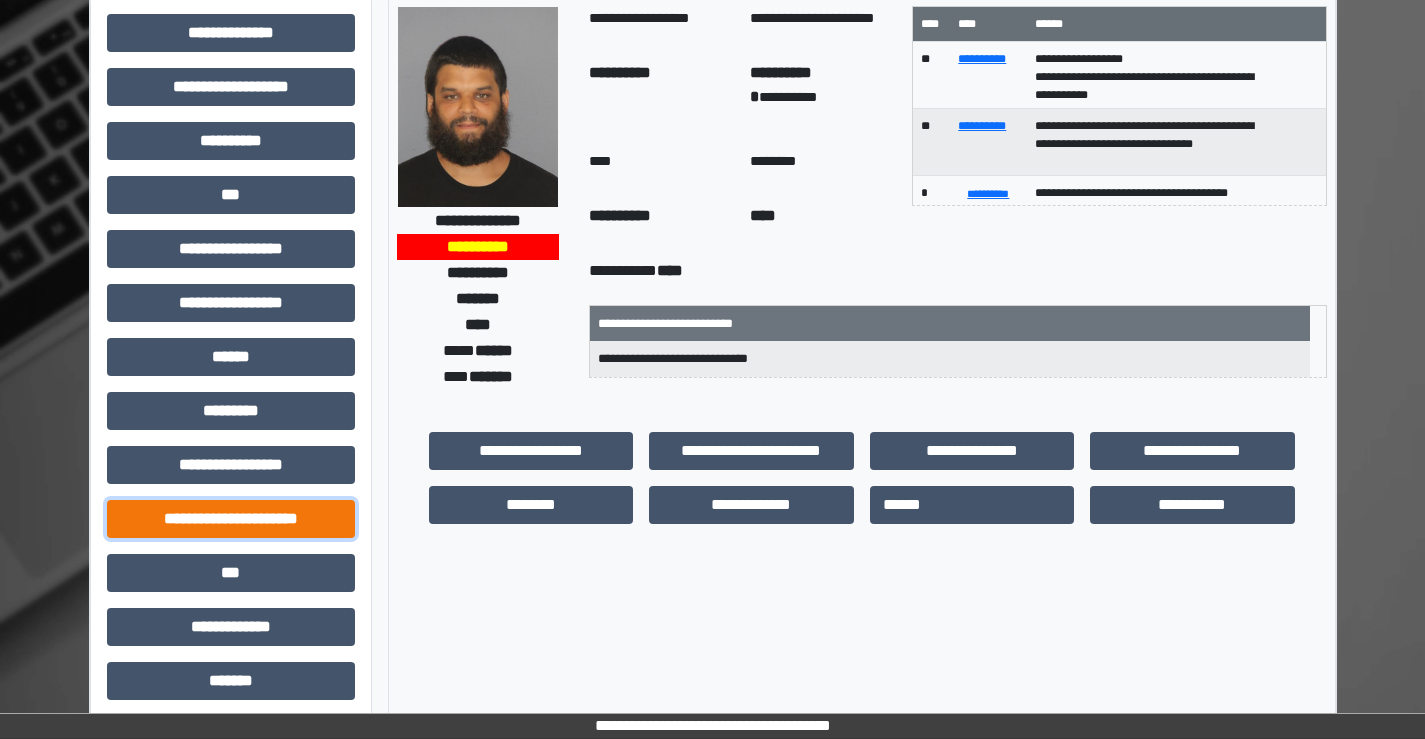 click on "**********" at bounding box center (231, 519) 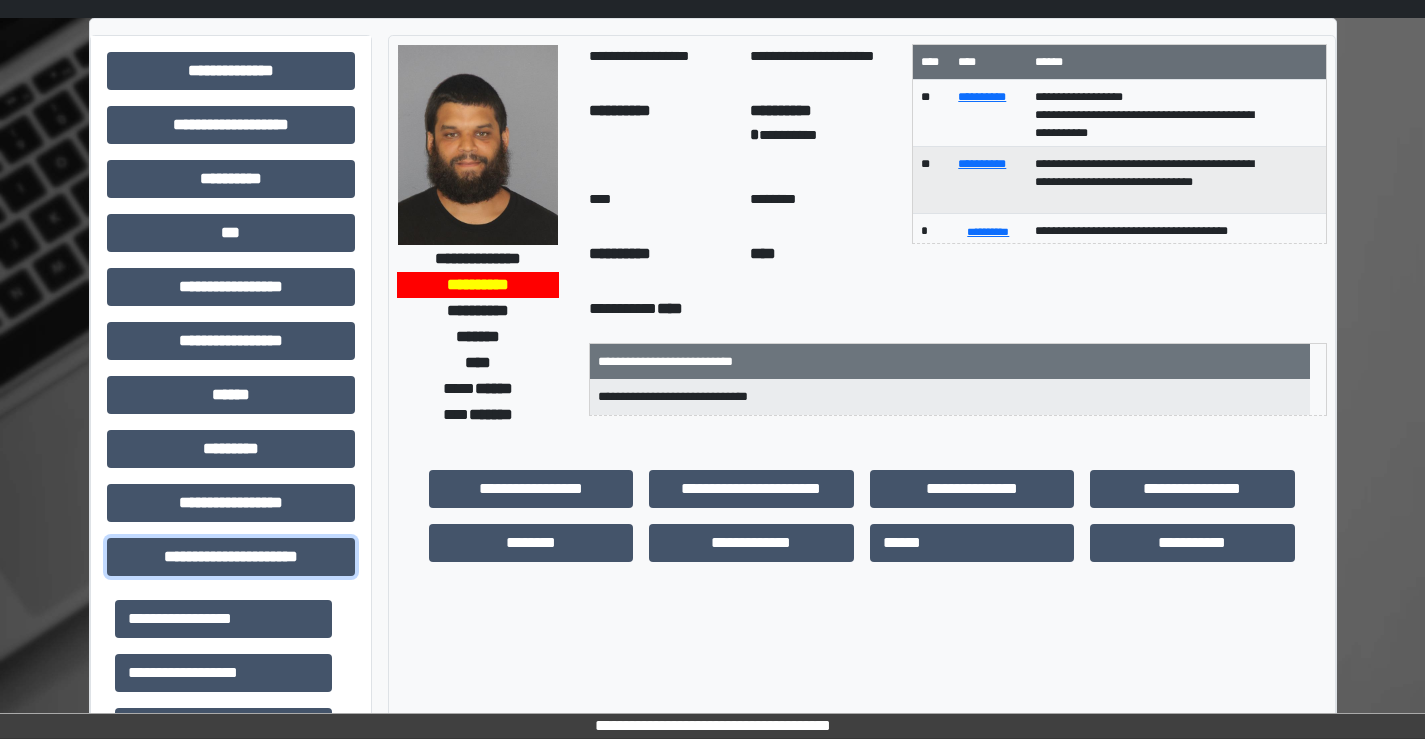 scroll, scrollTop: 0, scrollLeft: 0, axis: both 